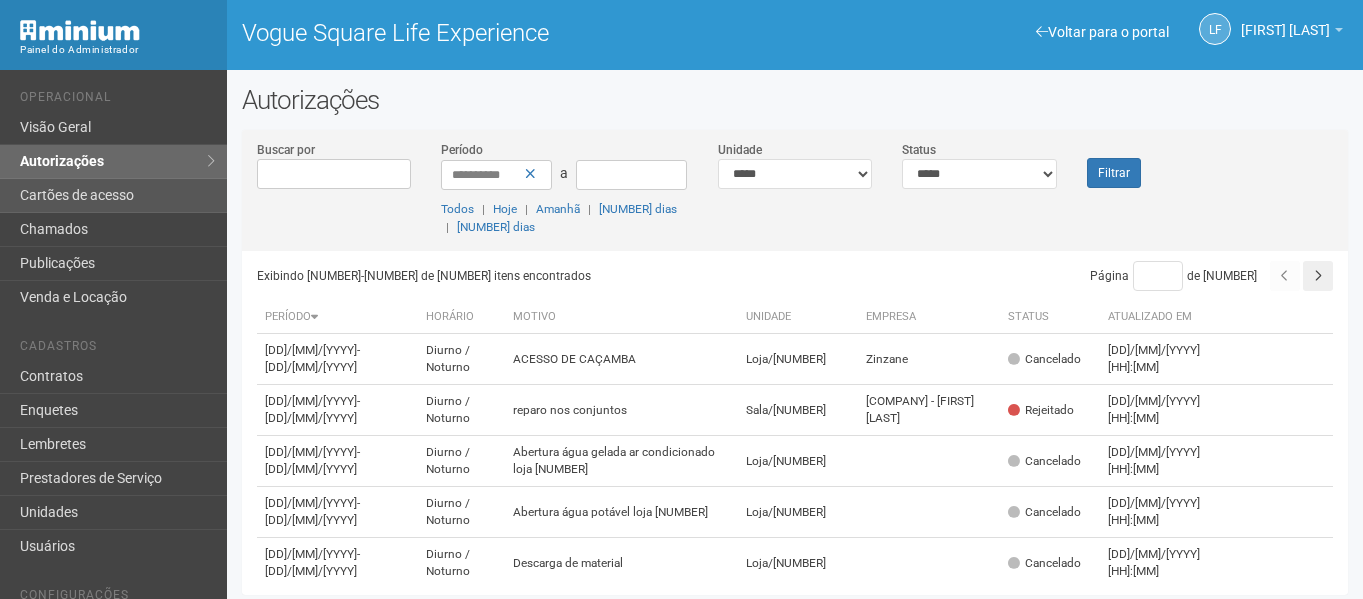 scroll, scrollTop: 0, scrollLeft: 0, axis: both 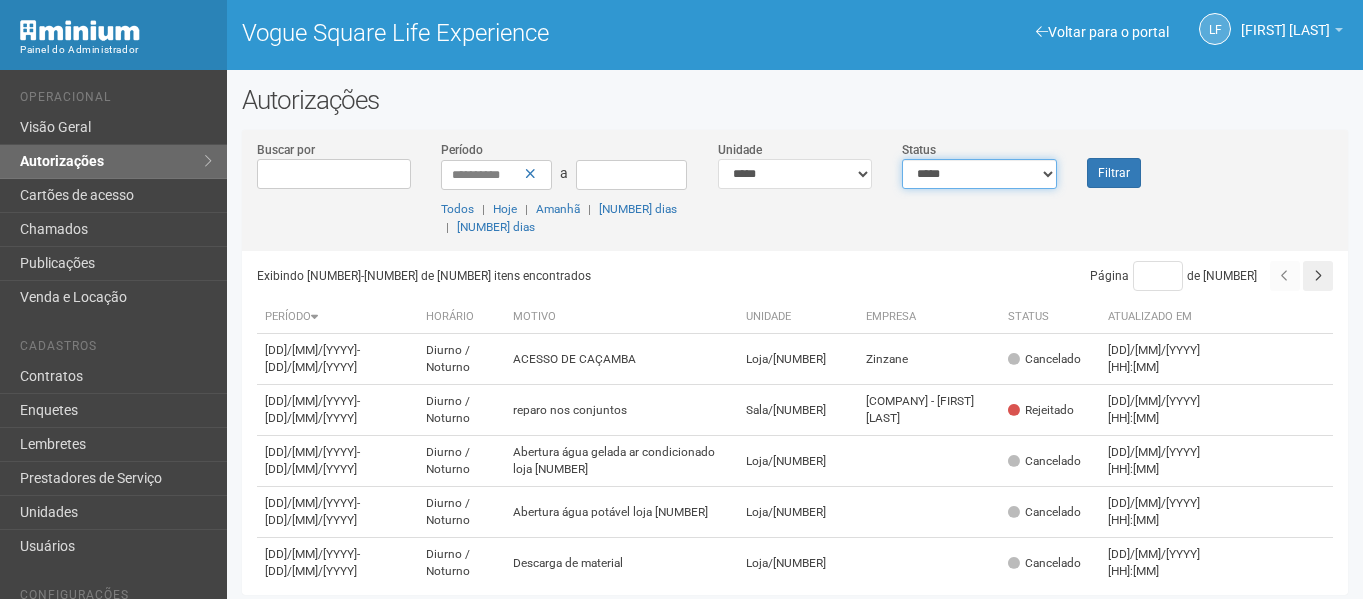 click on "**********" at bounding box center (979, 174) 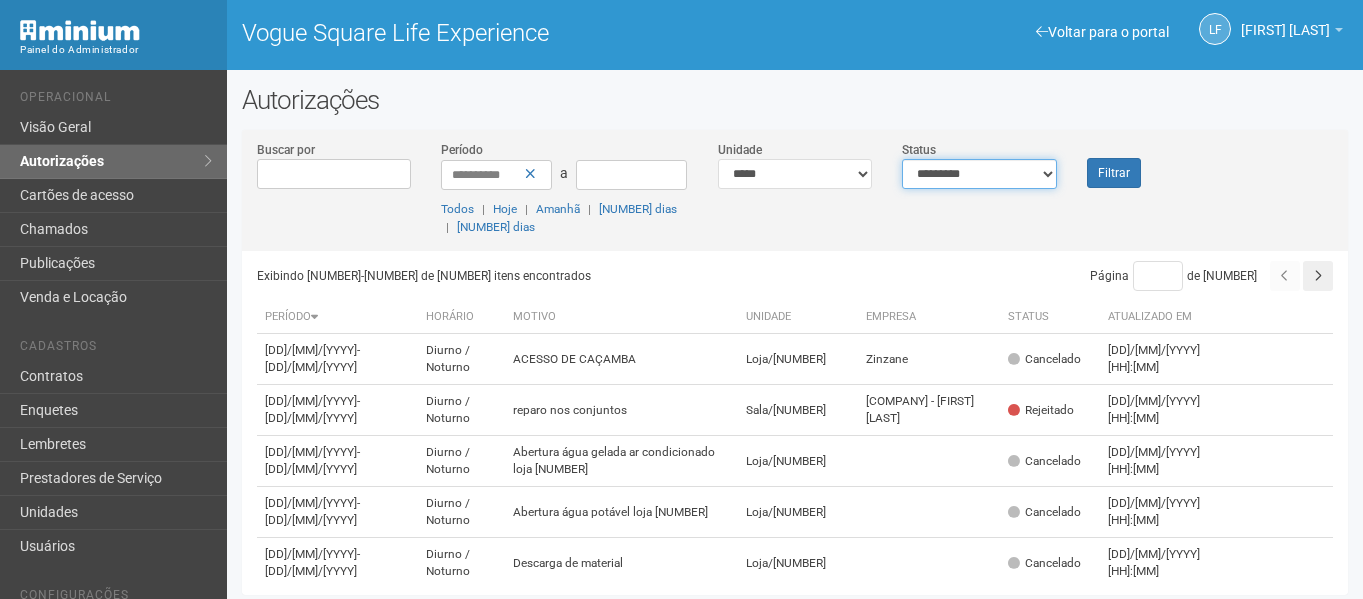 click on "[MASKED_DATA]" at bounding box center (979, 174) 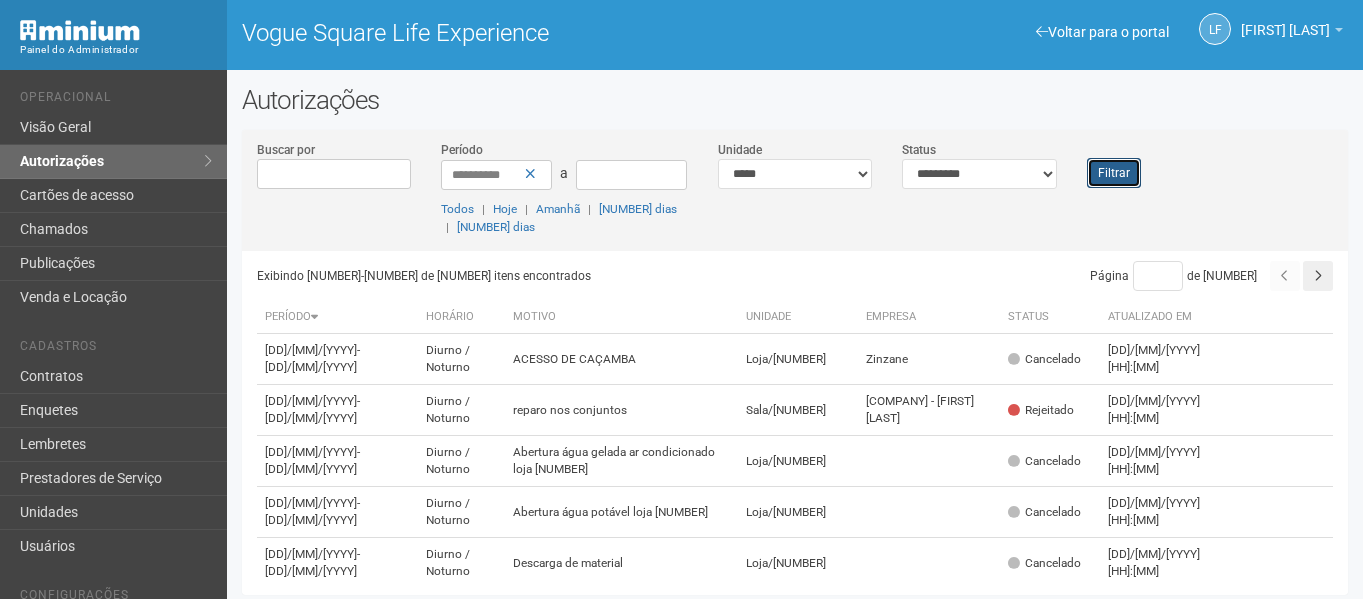 click on "Filtrar" at bounding box center [1114, 173] 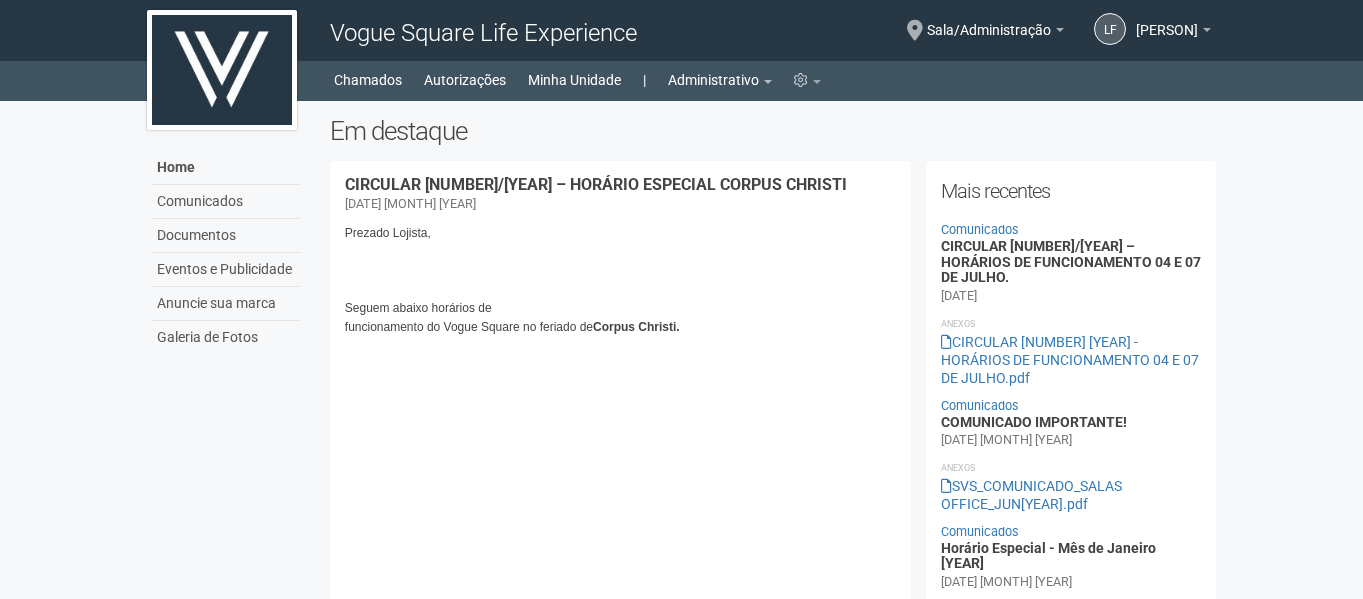 scroll, scrollTop: 0, scrollLeft: 0, axis: both 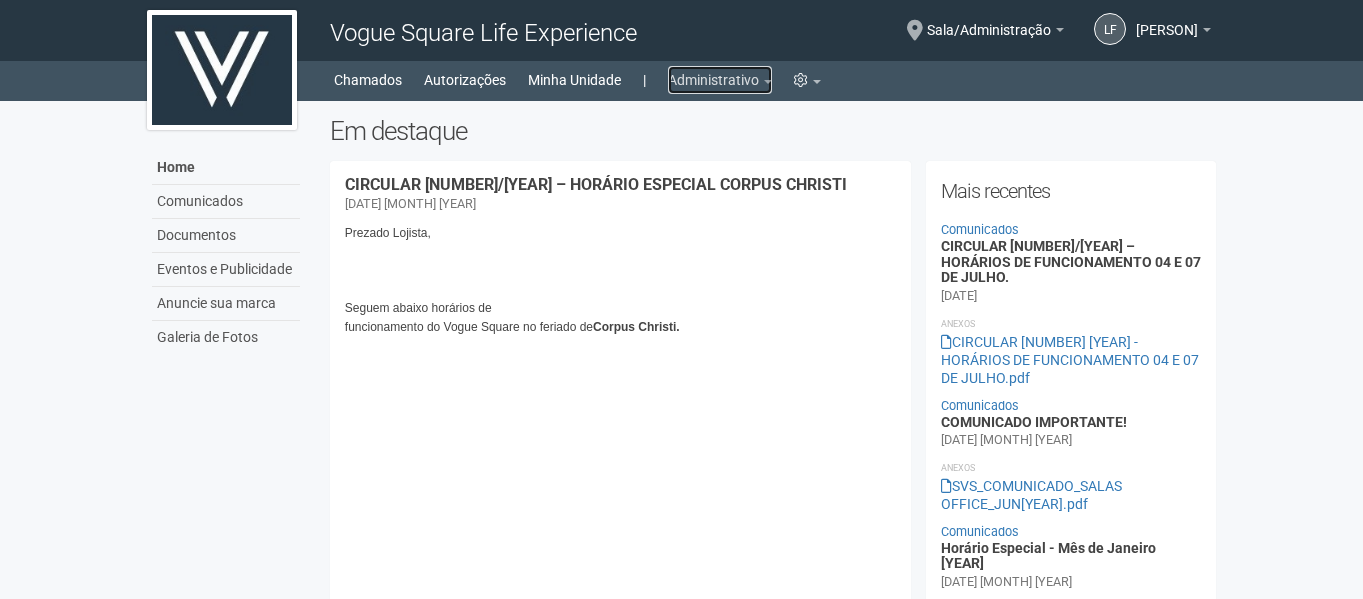 click on "Administrativo" at bounding box center (720, 80) 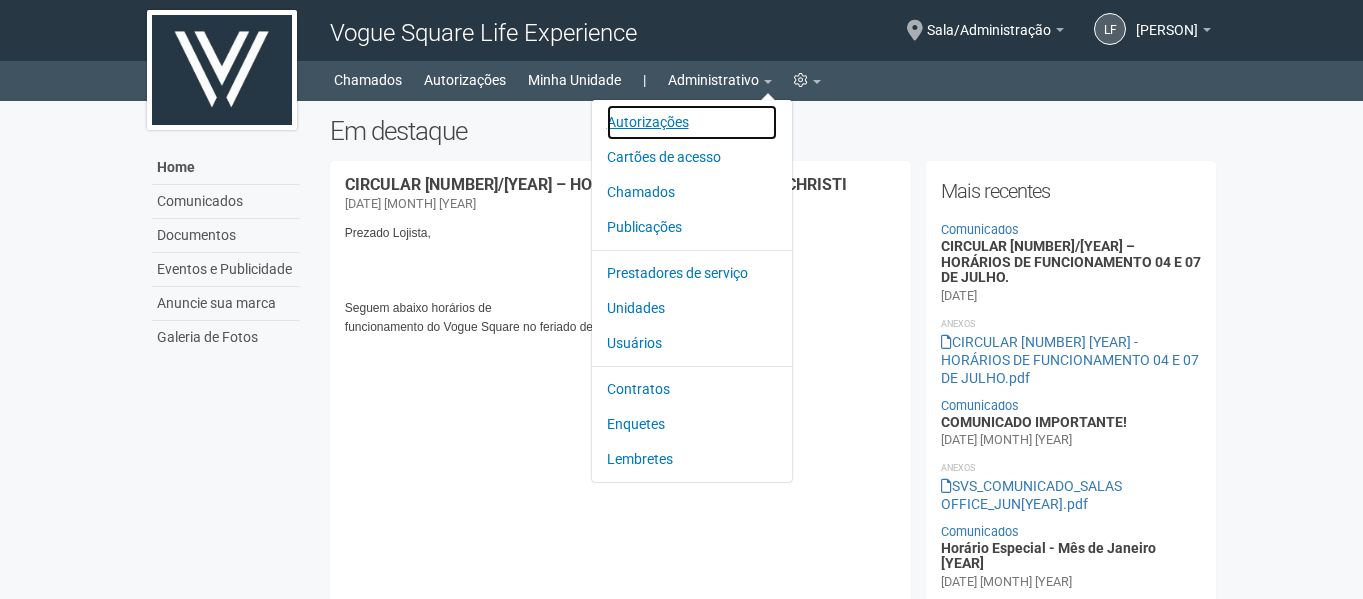 click on "Autorizações" at bounding box center [692, 122] 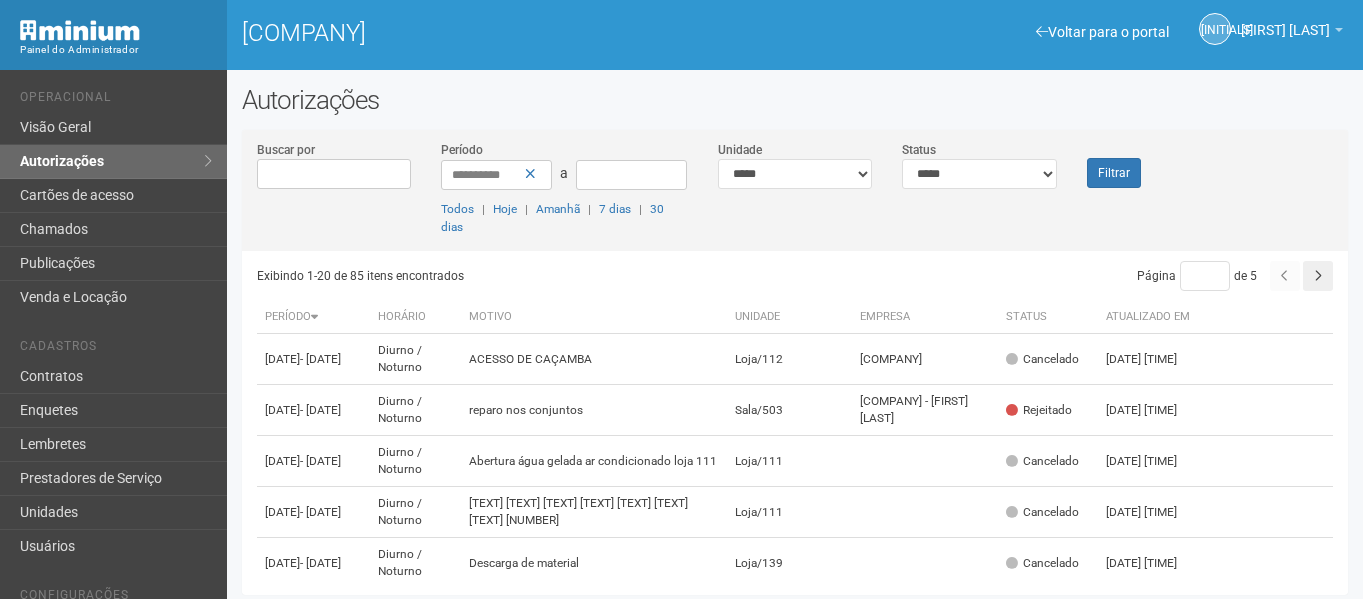scroll, scrollTop: 0, scrollLeft: 0, axis: both 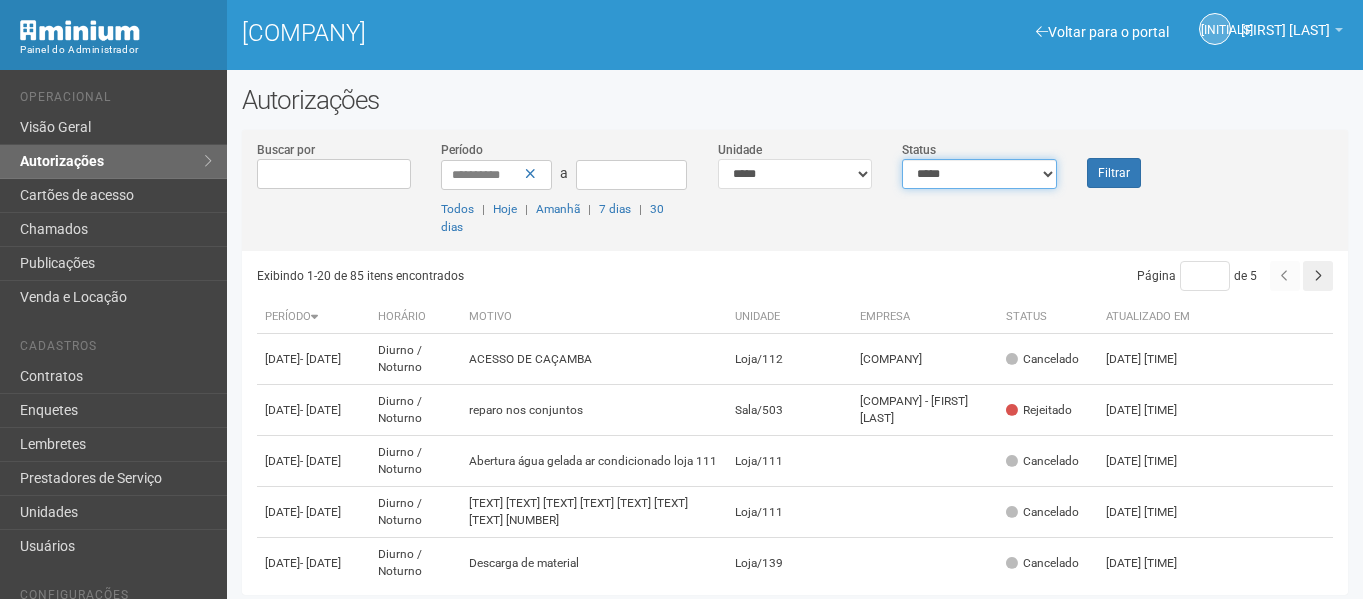 click on "**********" at bounding box center [979, 174] 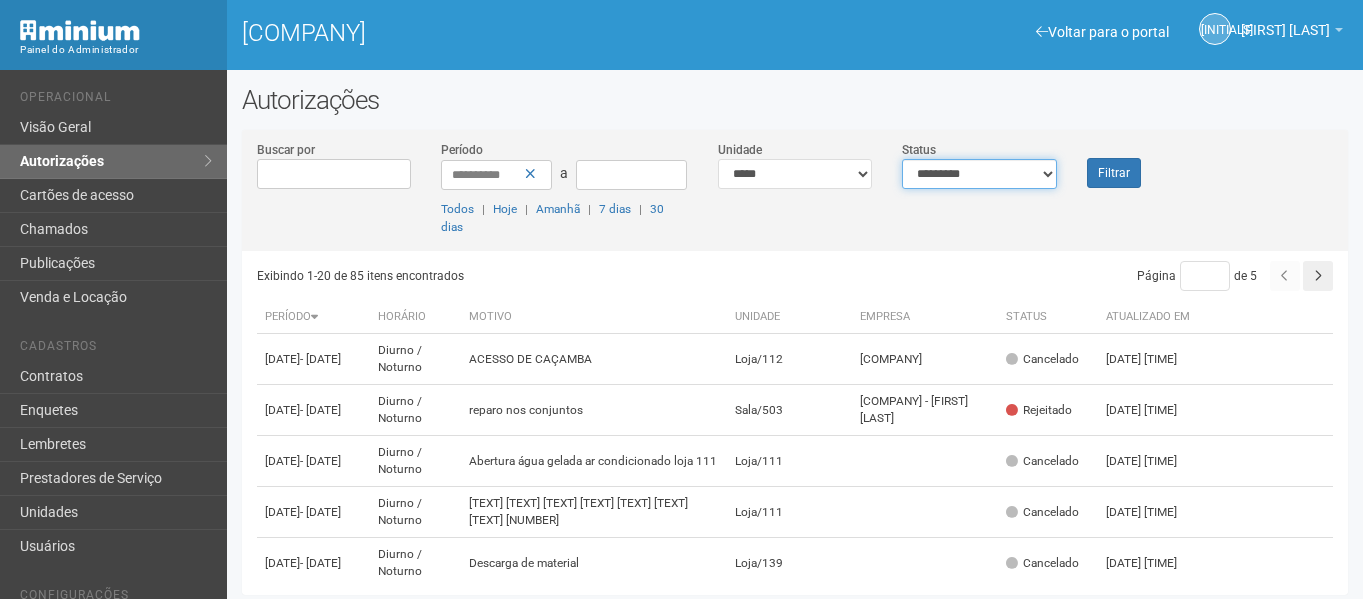 click on "**********" at bounding box center (979, 174) 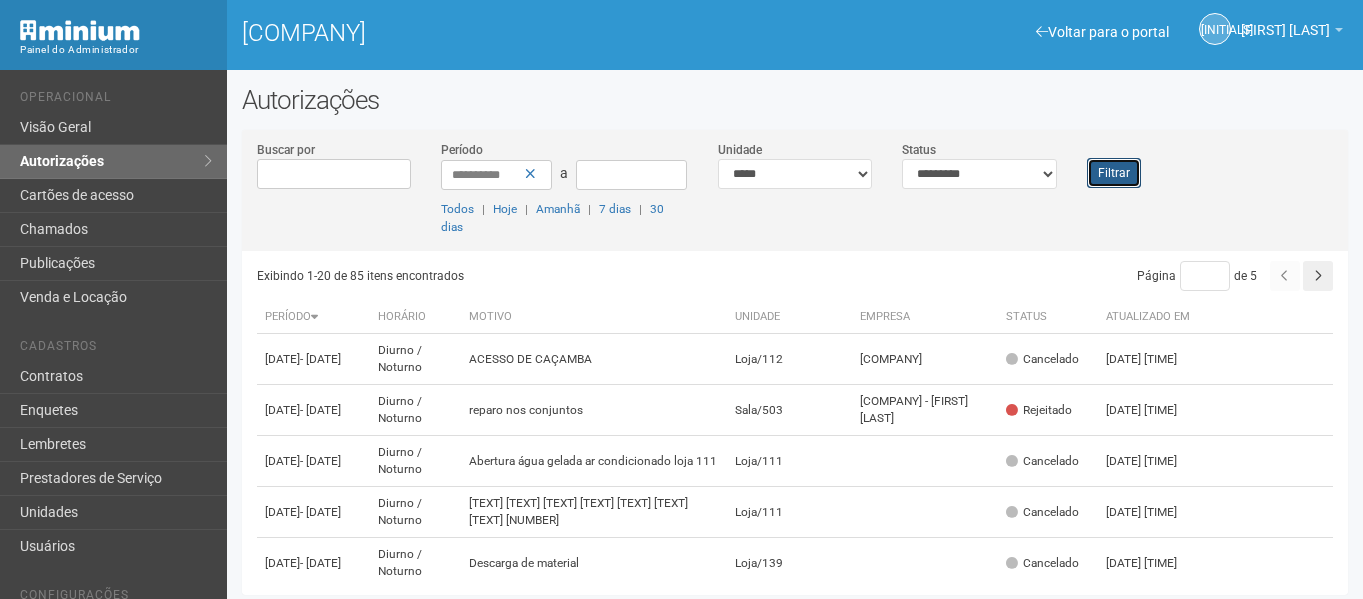 click on "Filtrar" at bounding box center [1114, 173] 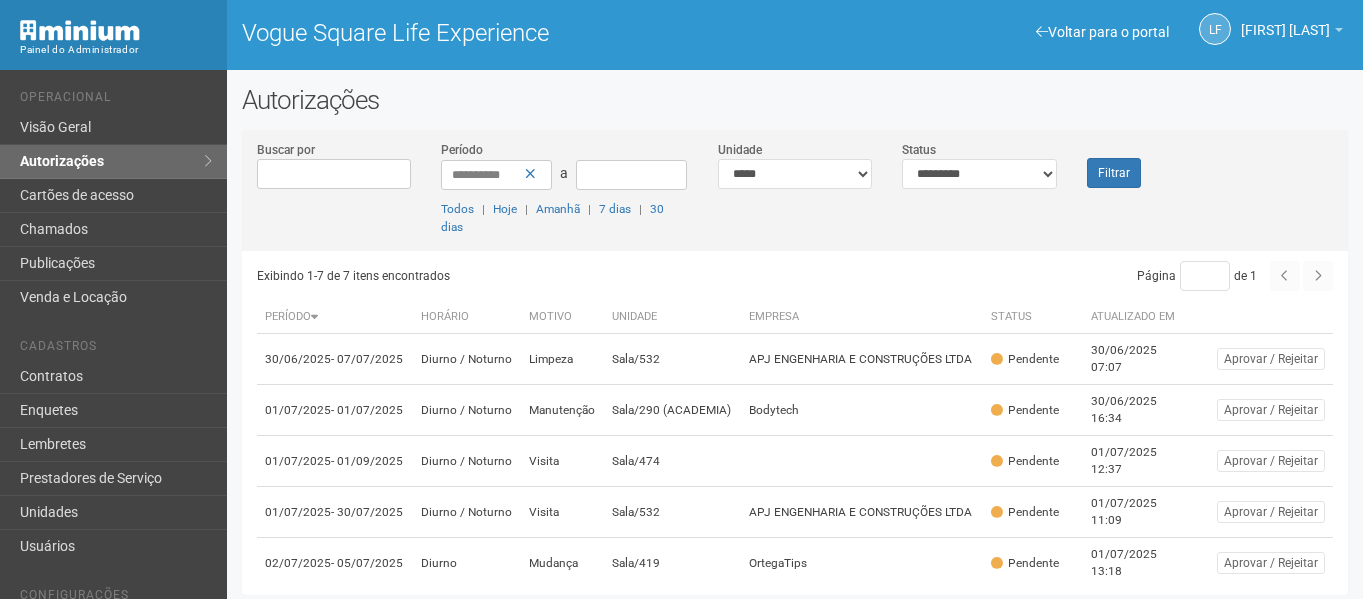 scroll, scrollTop: 0, scrollLeft: 0, axis: both 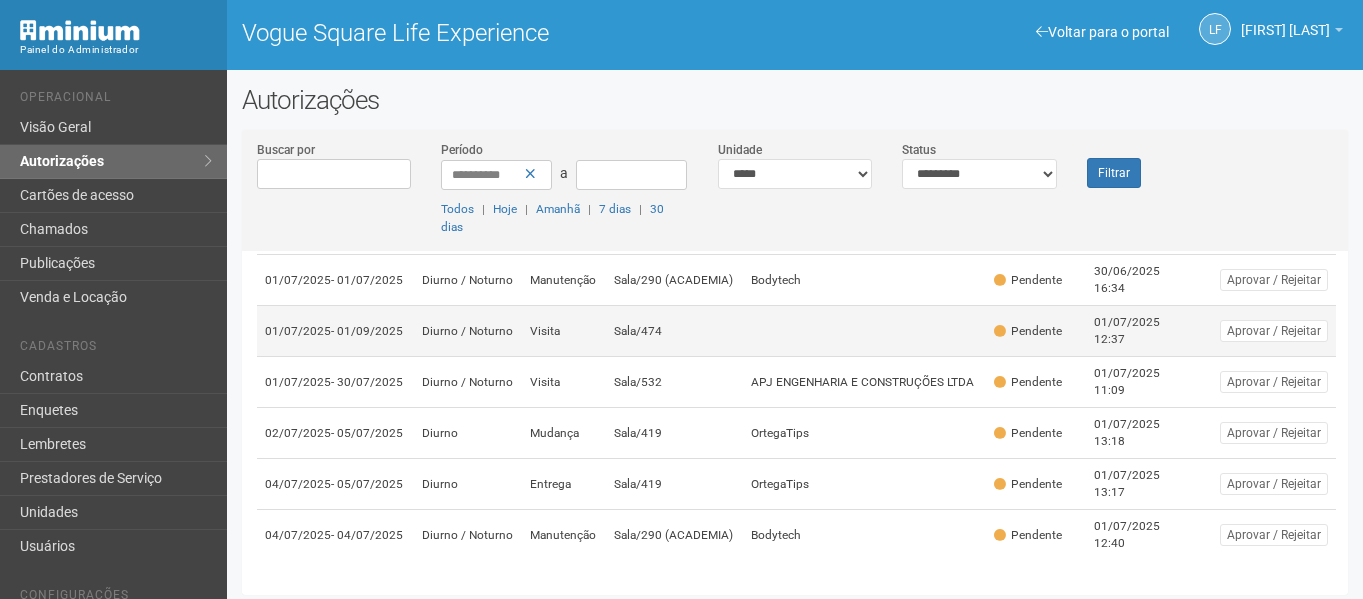 click at bounding box center (864, 229) 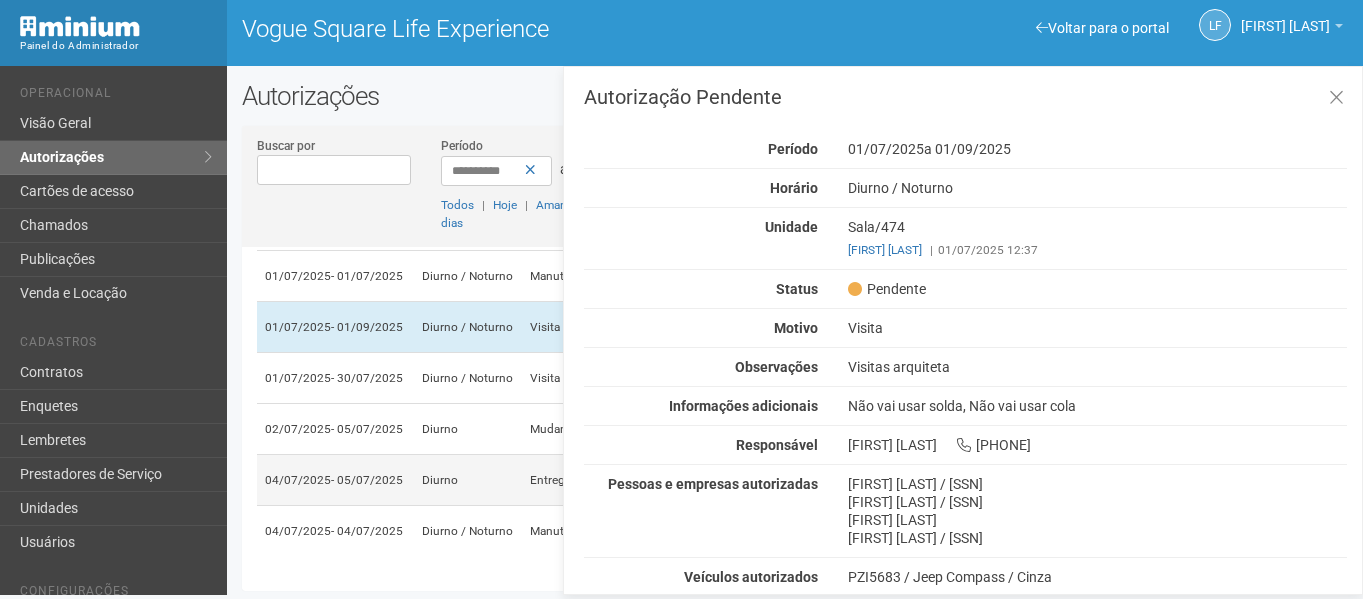 scroll, scrollTop: 5, scrollLeft: 0, axis: vertical 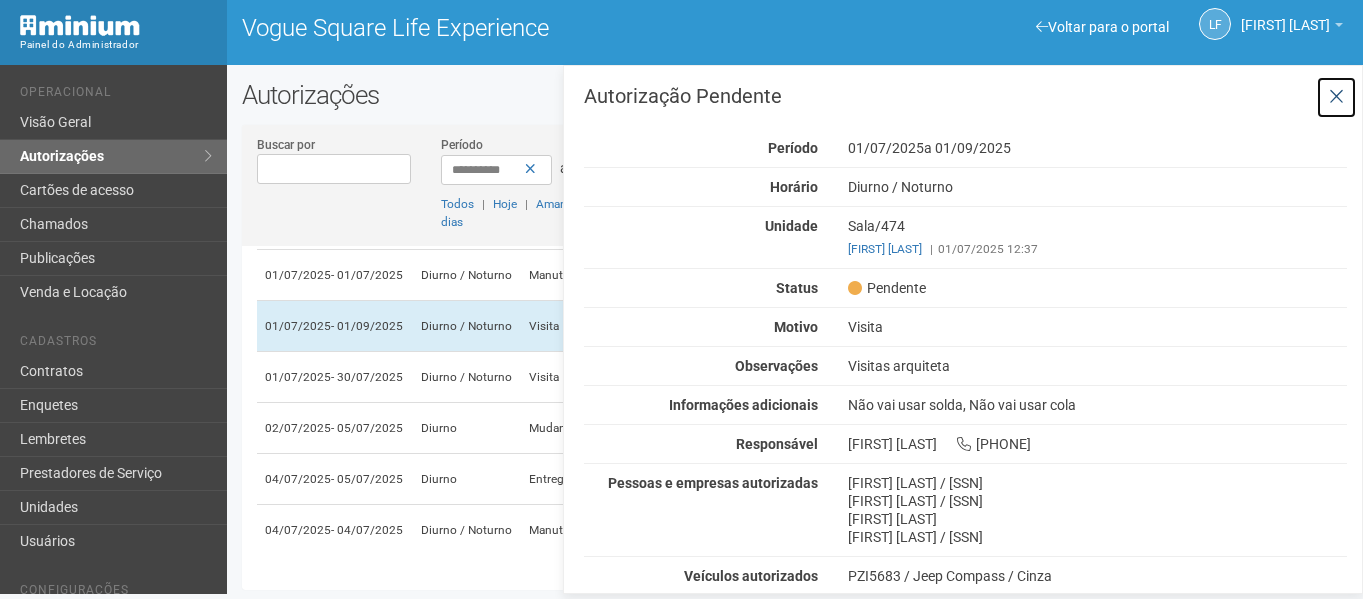 click at bounding box center [1336, 97] 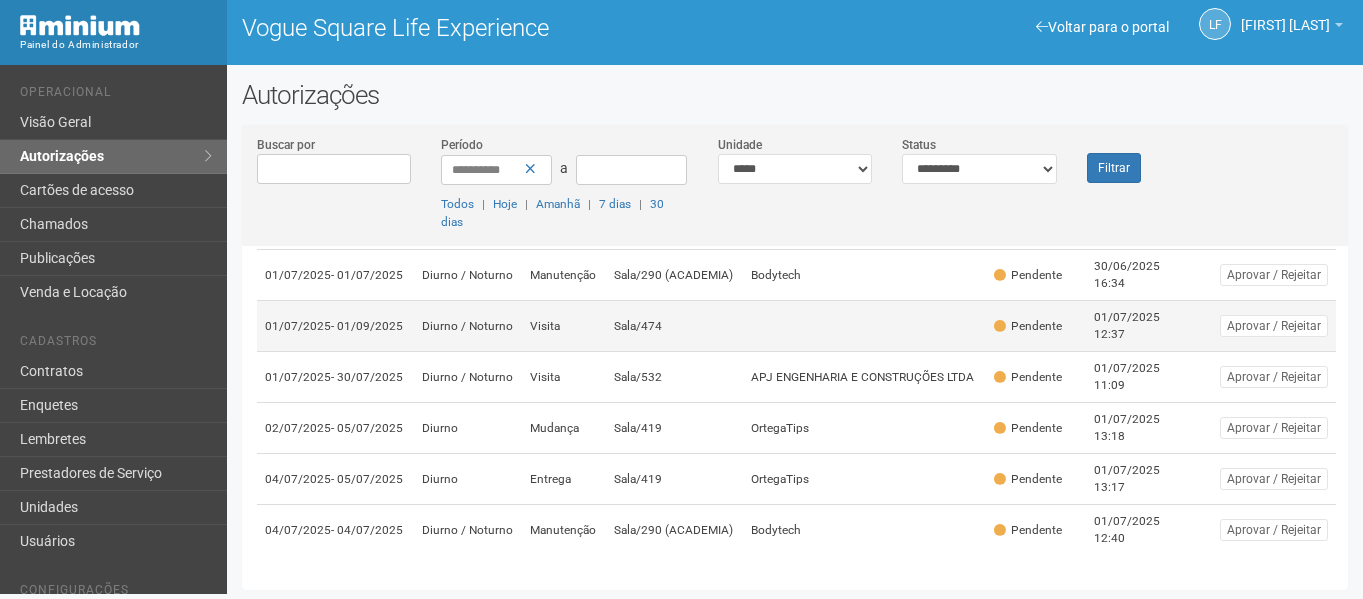 click at bounding box center (864, 224) 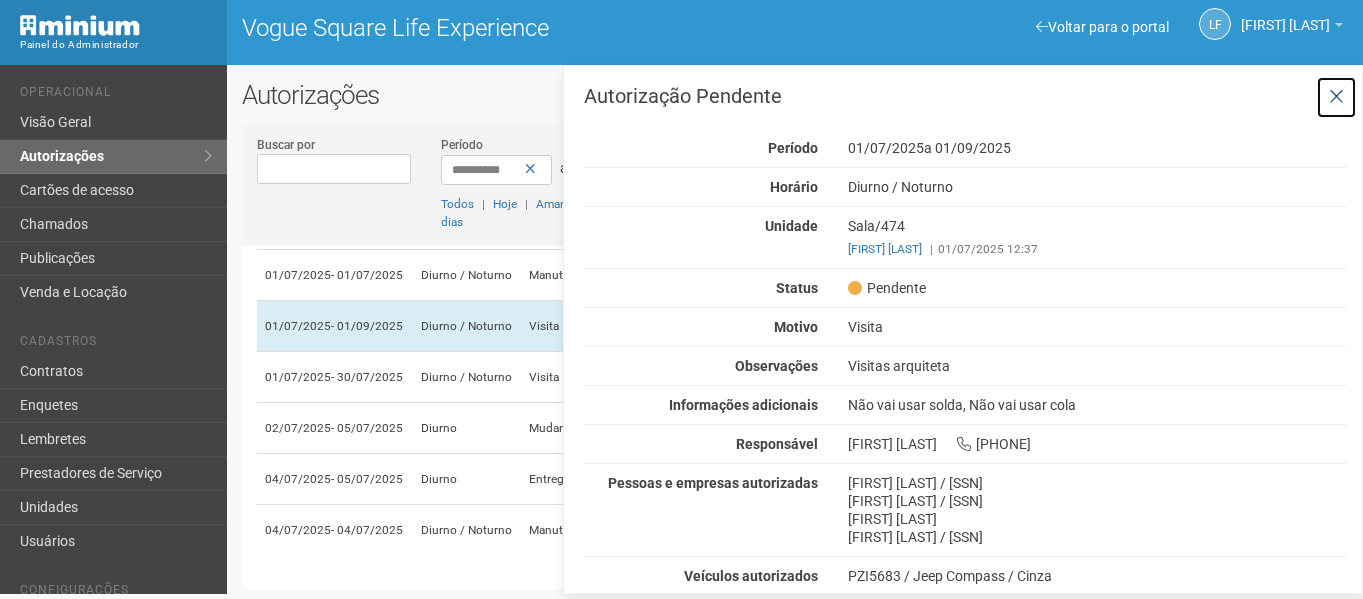 click at bounding box center [1336, 97] 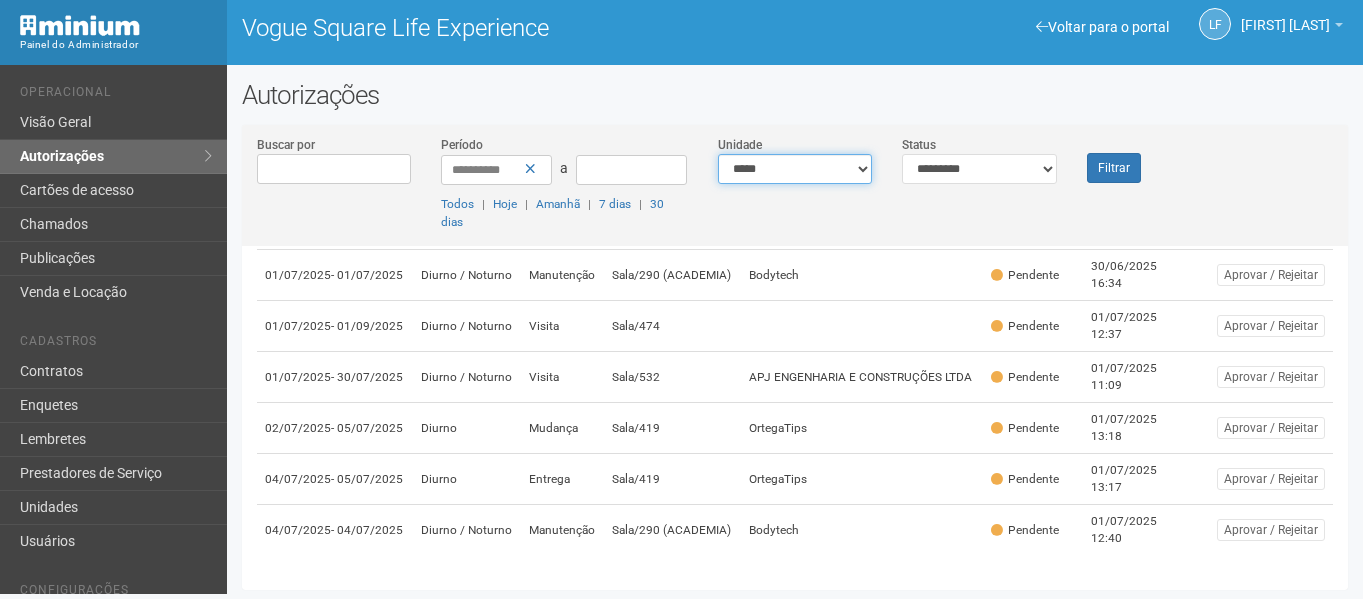 click on "**********" at bounding box center [795, 169] 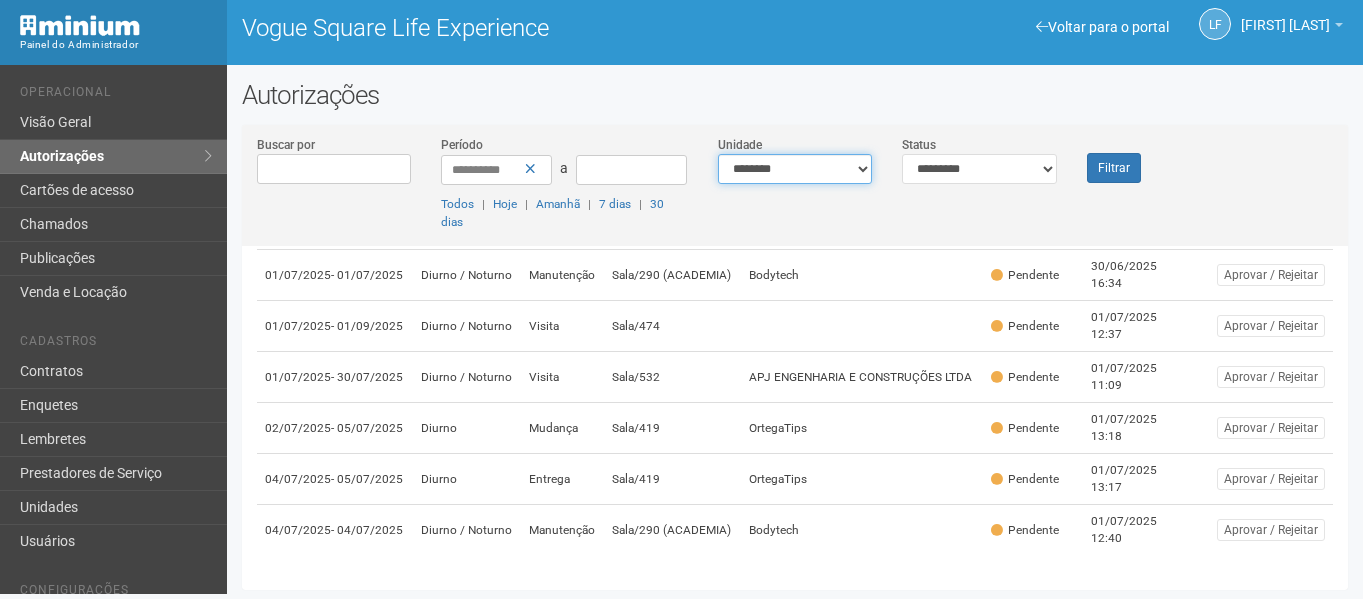 click on "**********" at bounding box center [795, 169] 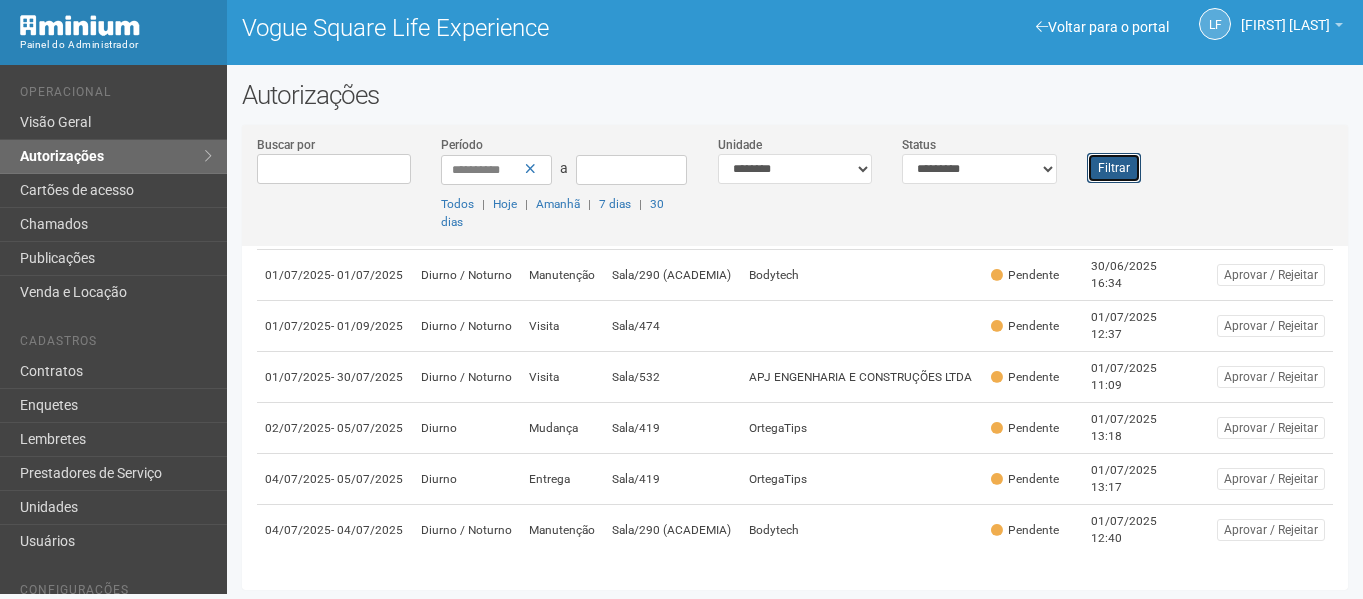 click on "Filtrar" at bounding box center [1114, 168] 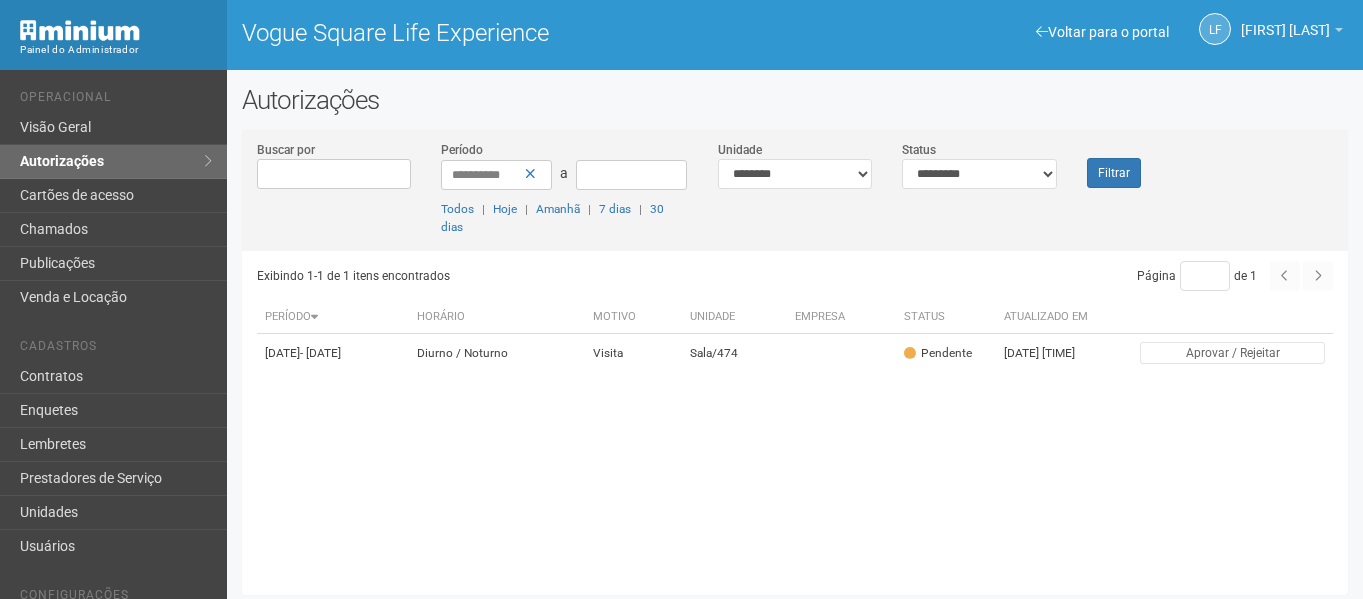 scroll, scrollTop: 0, scrollLeft: 0, axis: both 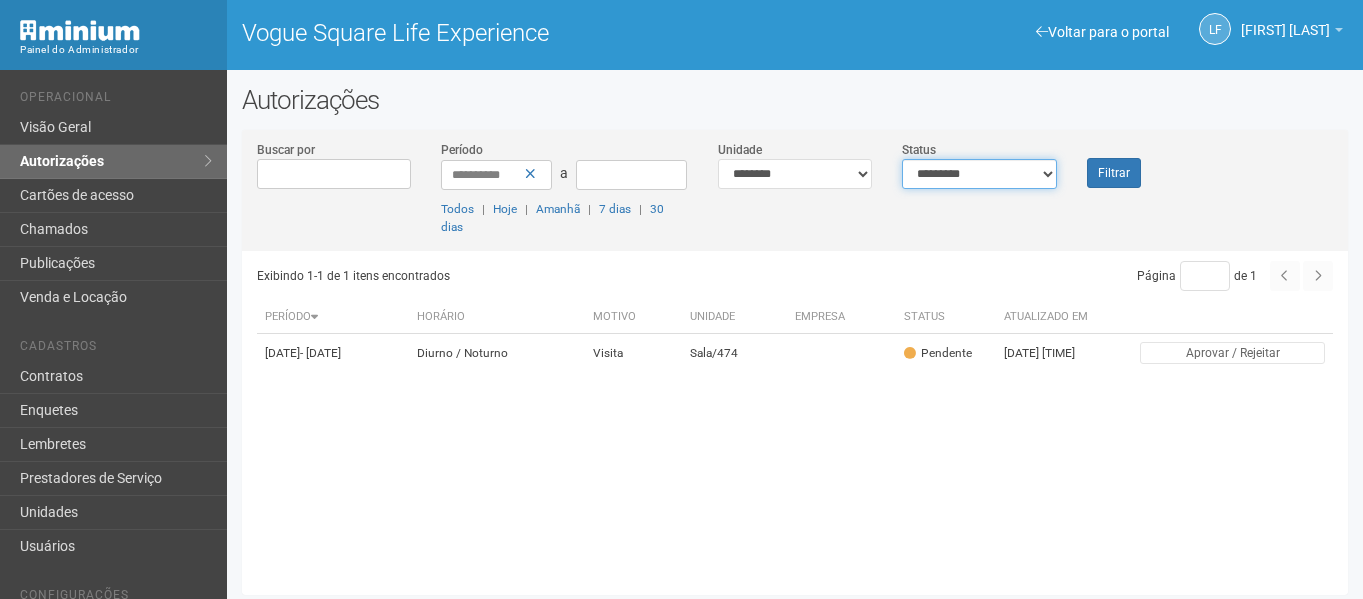 click on "**********" at bounding box center (979, 174) 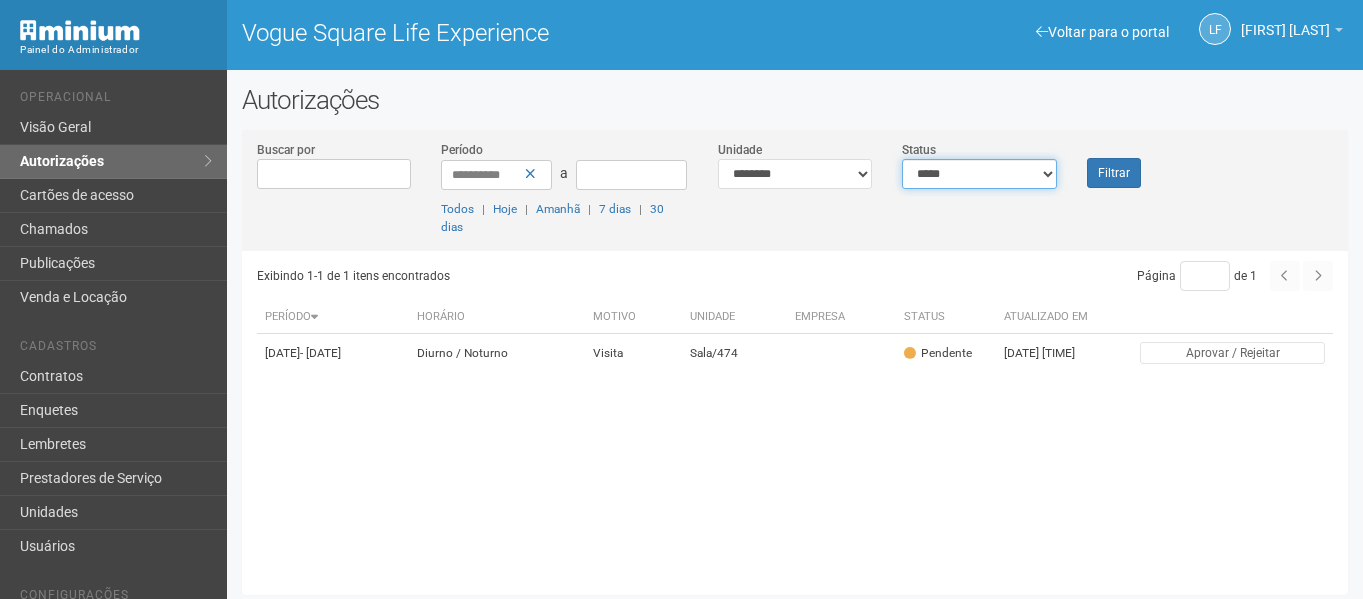 click on "**********" at bounding box center [979, 174] 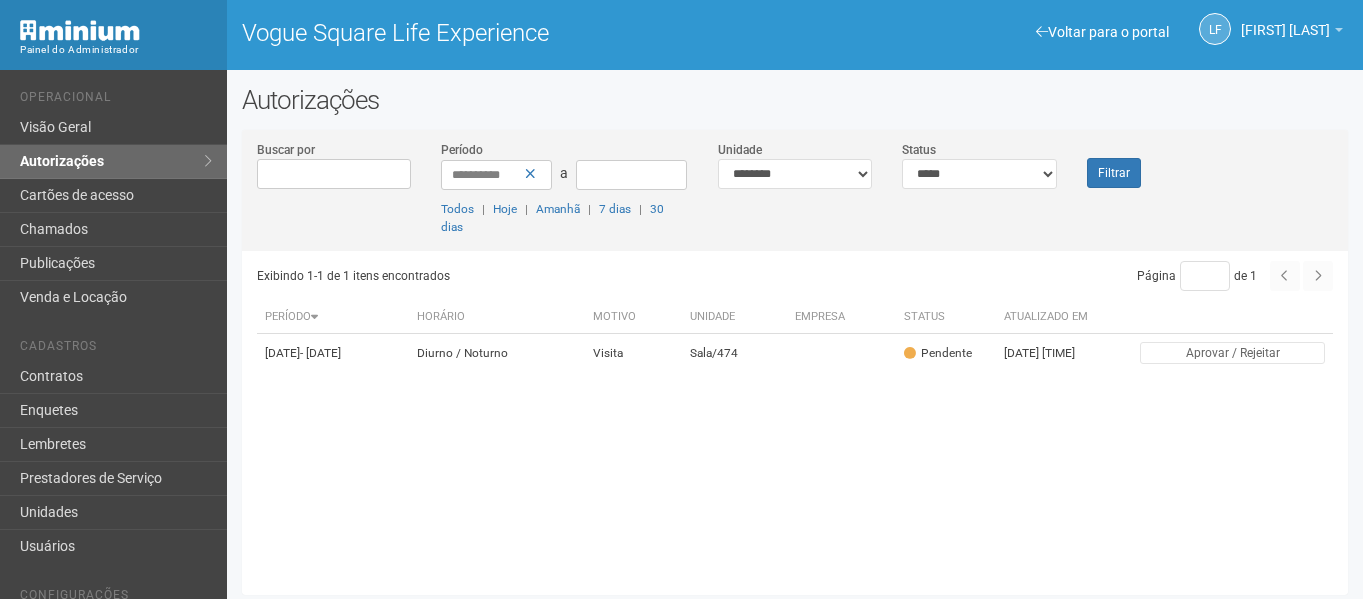 drag, startPoint x: 1073, startPoint y: 200, endPoint x: 1090, endPoint y: 195, distance: 17.720045 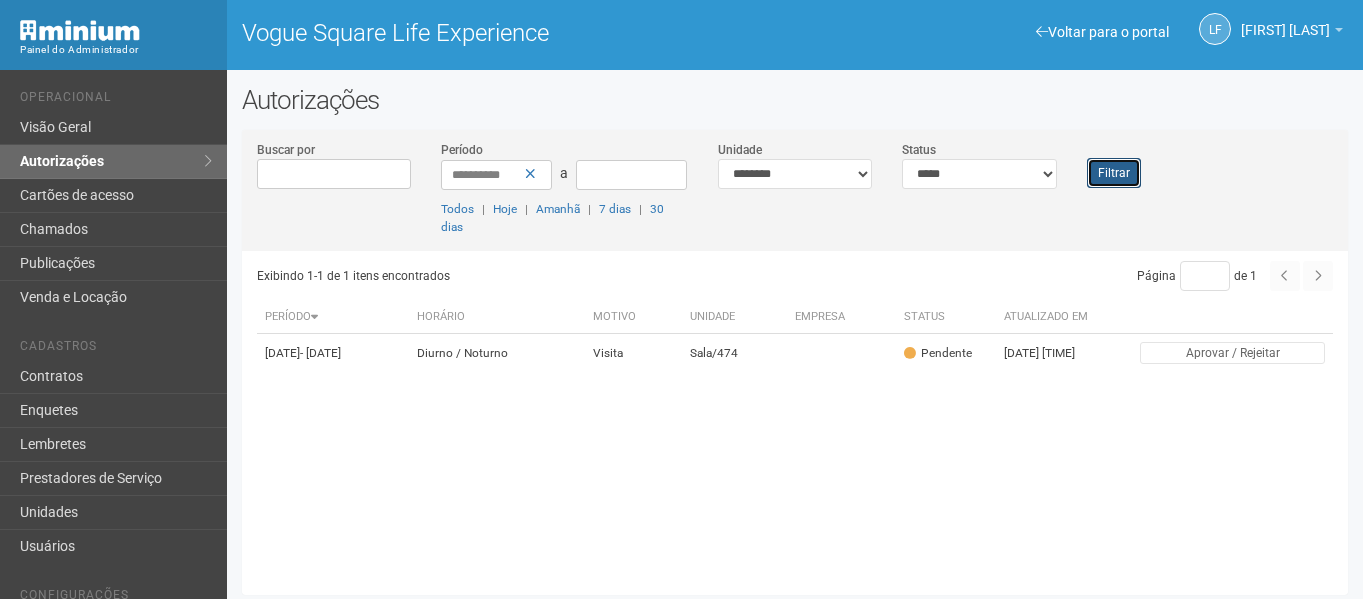 click on "Filtrar" at bounding box center (1114, 173) 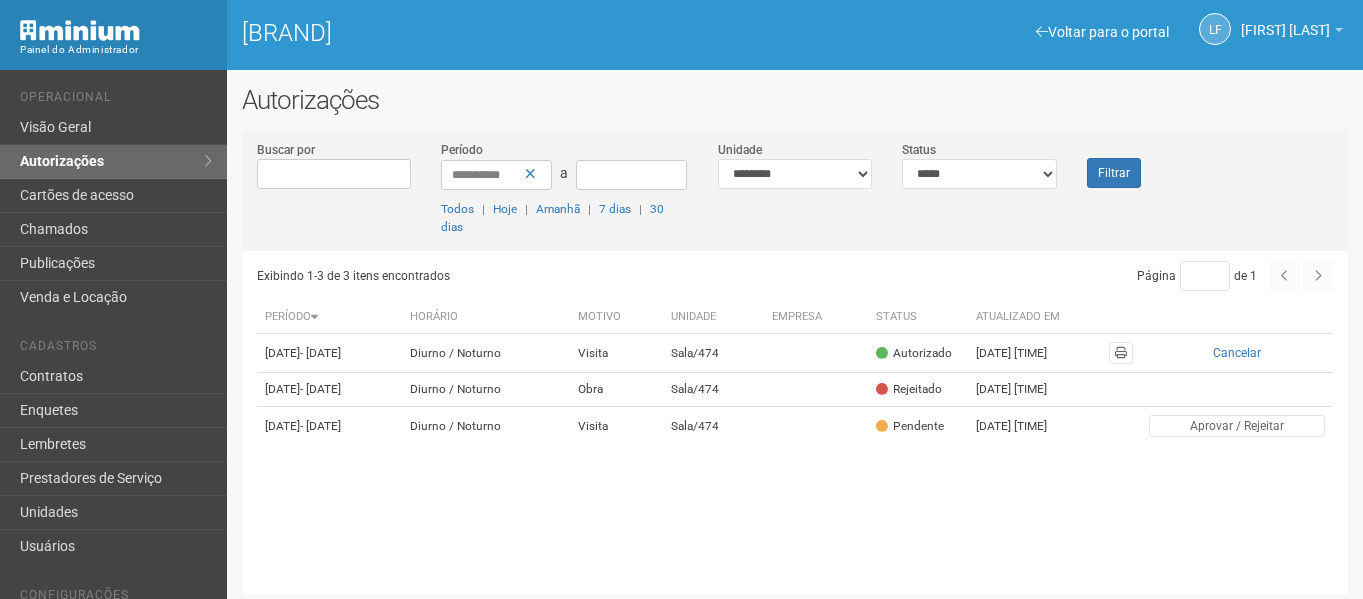 scroll, scrollTop: 0, scrollLeft: 0, axis: both 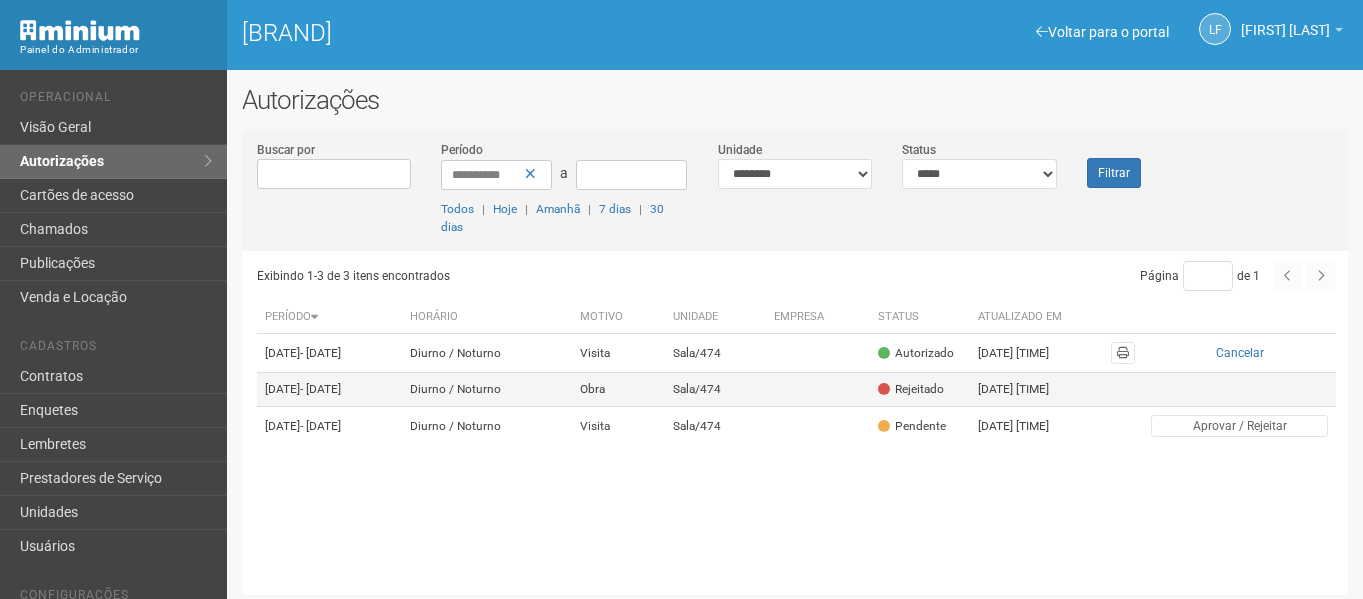 click on "01/07/2025
- 01/09/2025" at bounding box center [329, 353] 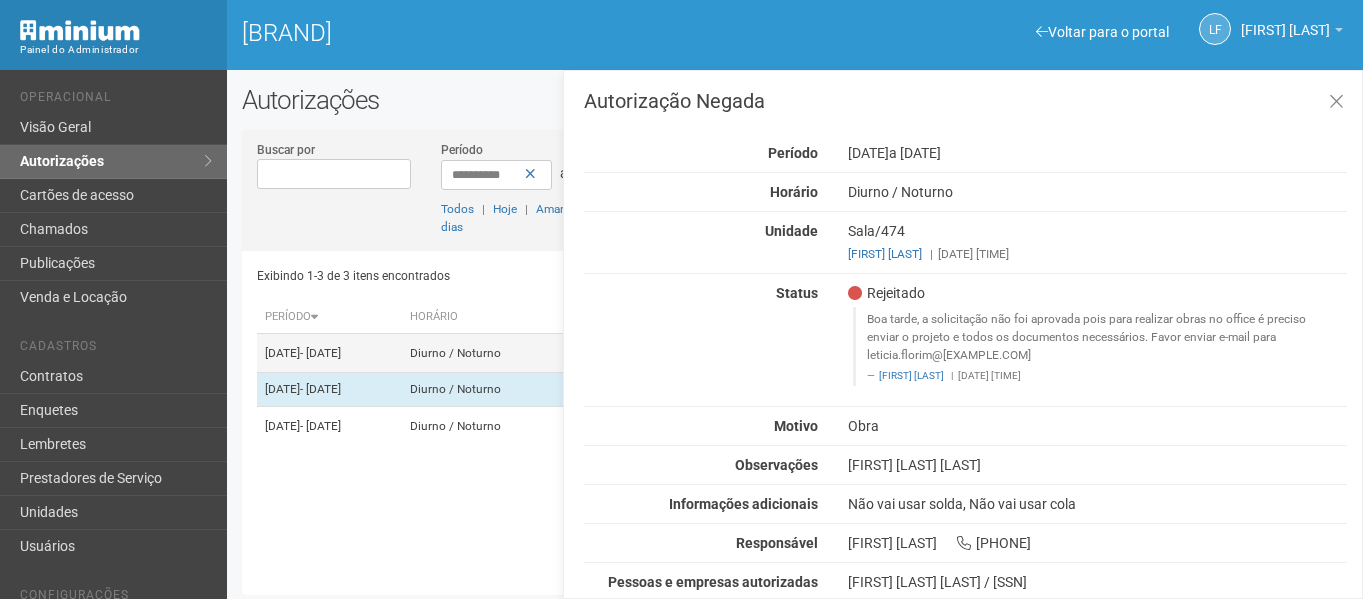 click on "23/05/2025
- 31/12/2025" at bounding box center (329, 353) 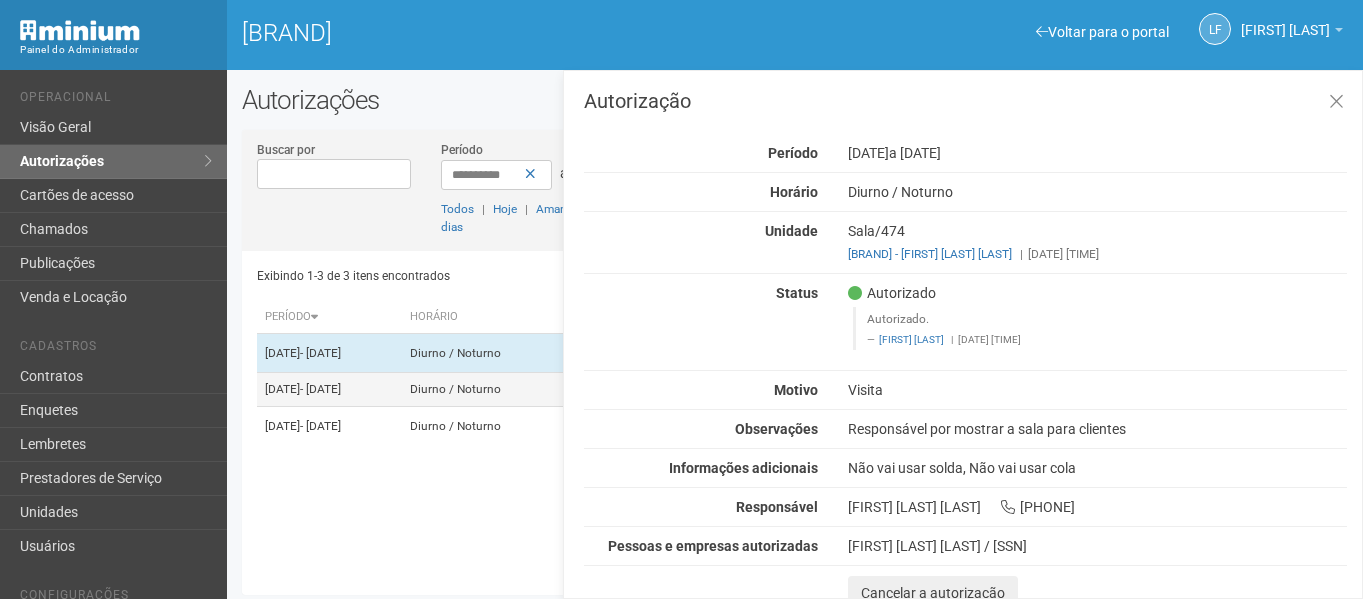 click on "01/07/2025
- 01/09/2025" at bounding box center [329, 353] 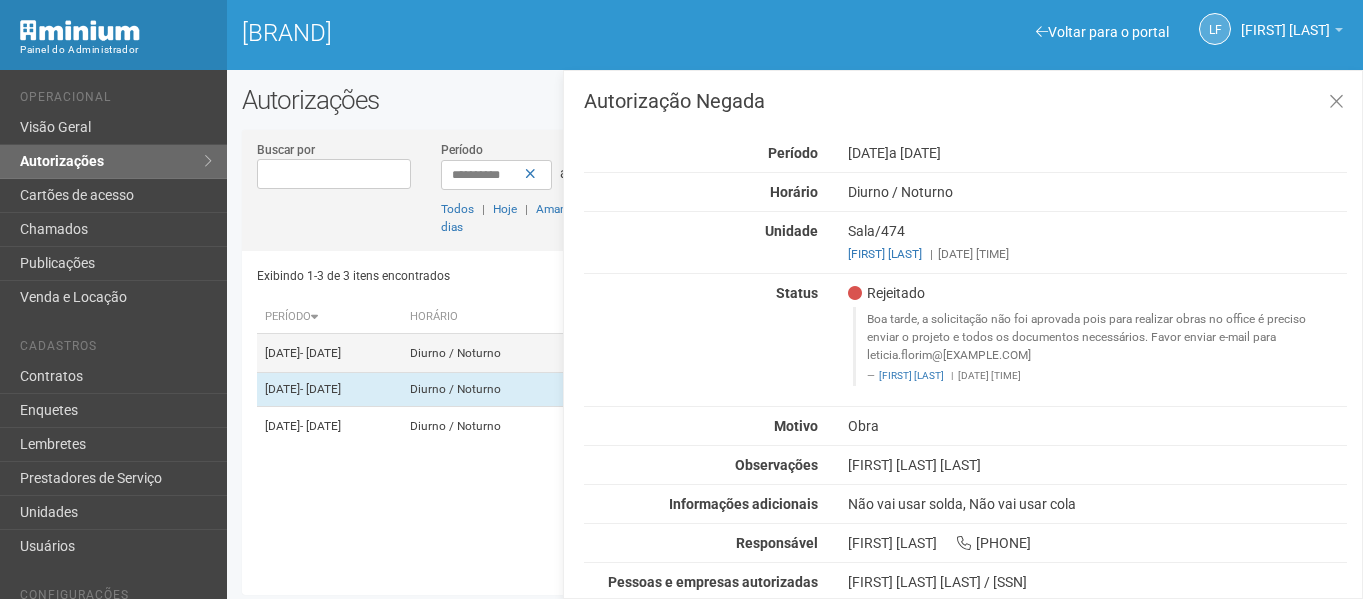 click on "23/05/2025
- 31/12/2025" at bounding box center (329, 353) 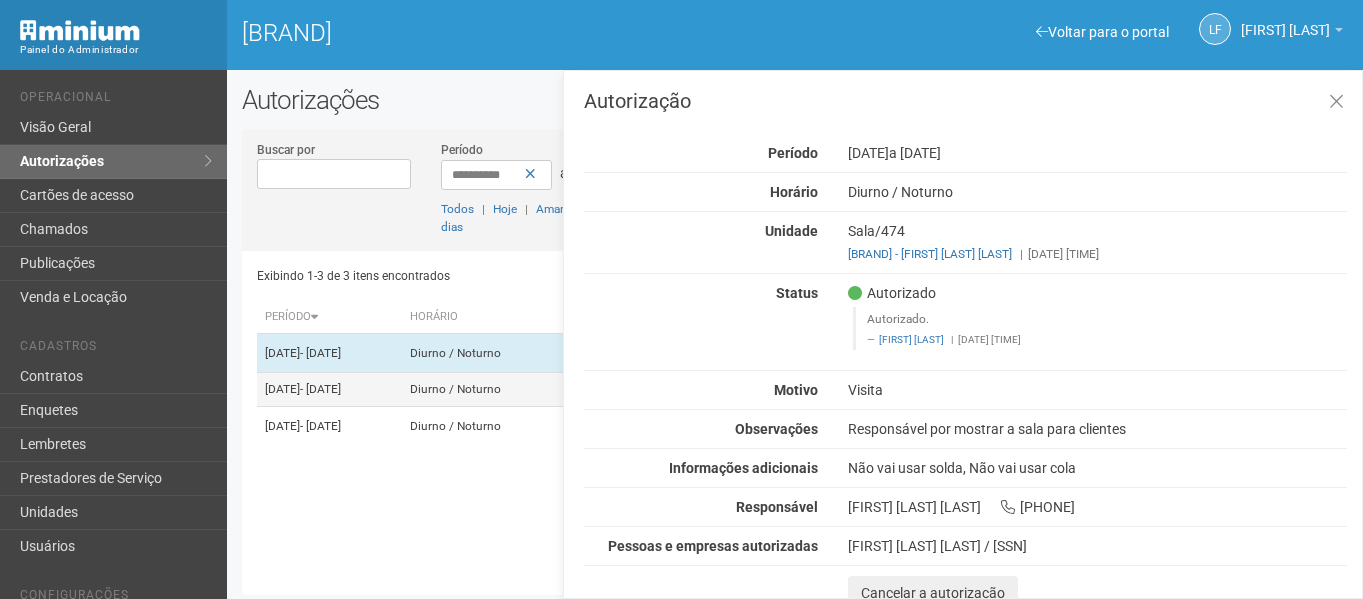 click on "- 01/09/2025" at bounding box center (320, 353) 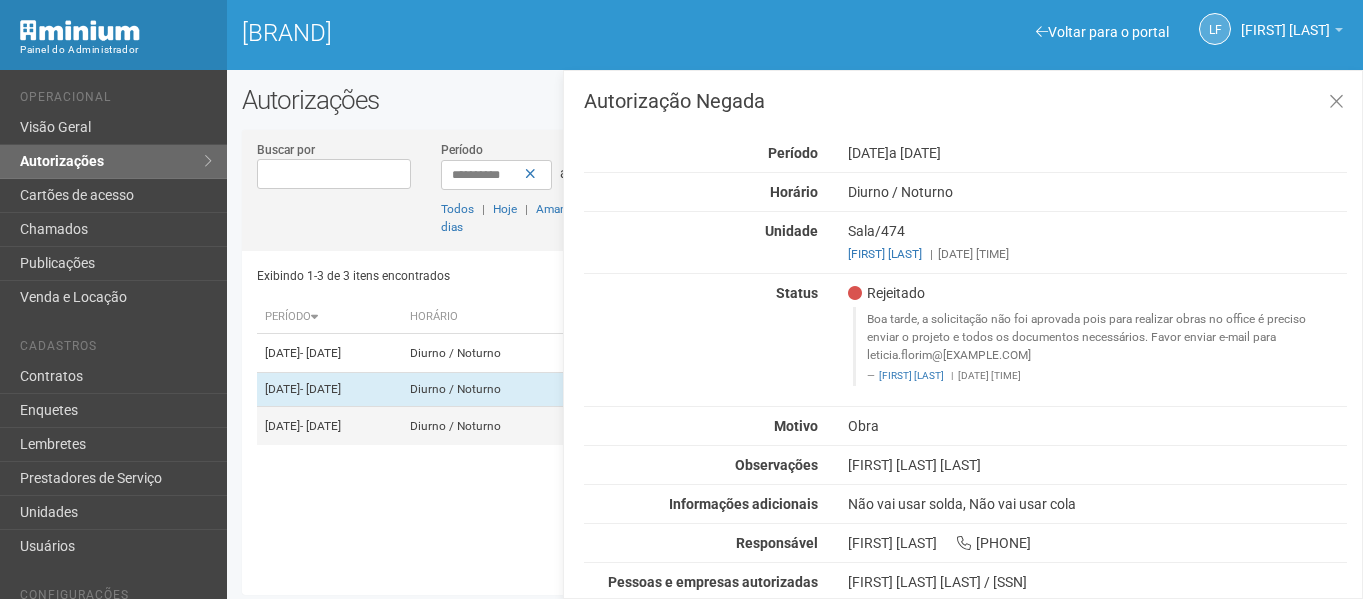 click on "- 01/09/2025" at bounding box center (320, 353) 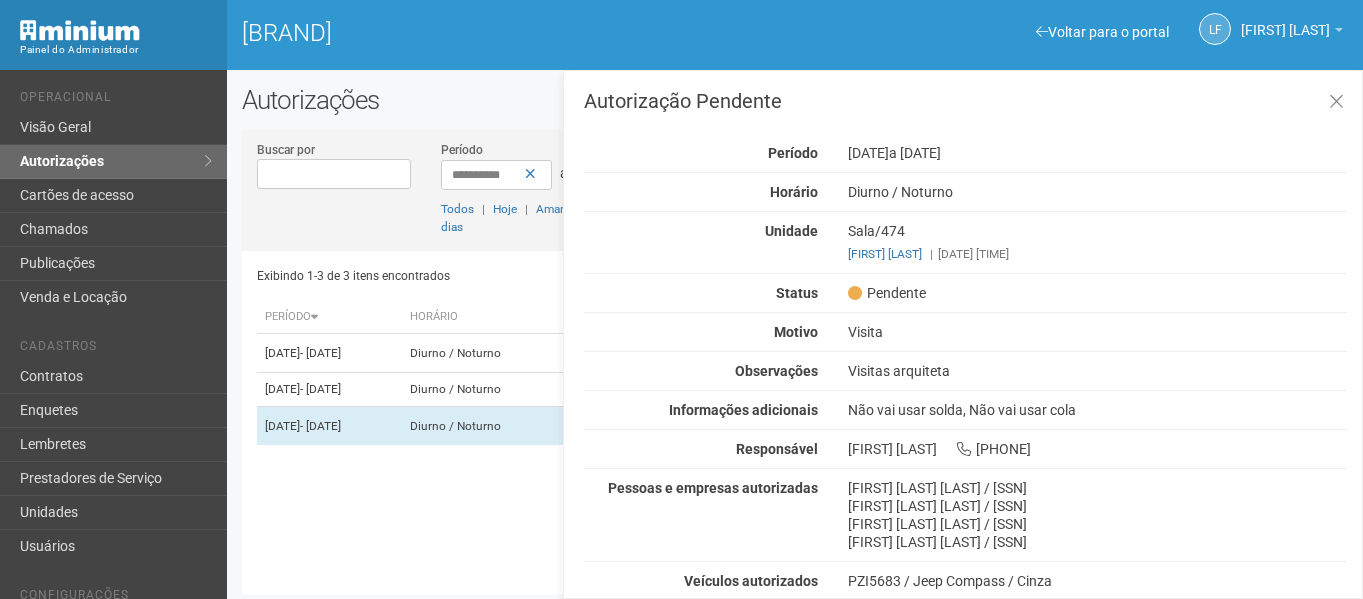 drag, startPoint x: 483, startPoint y: 98, endPoint x: 669, endPoint y: 93, distance: 186.0672 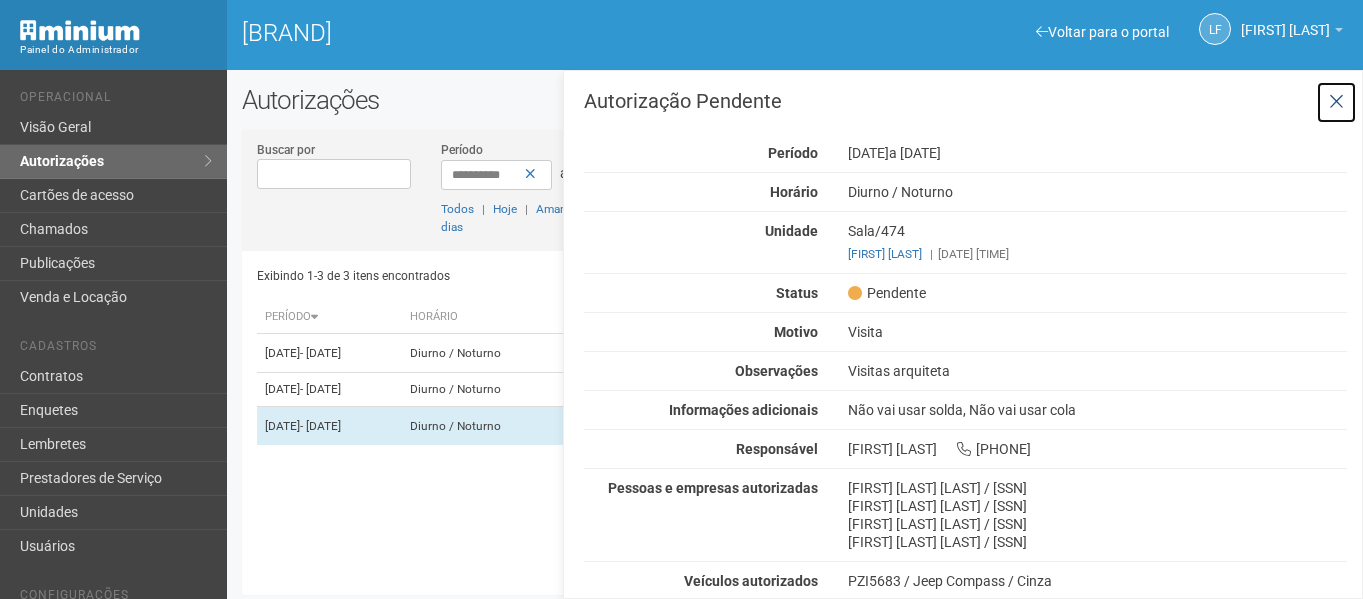click at bounding box center [1336, 102] 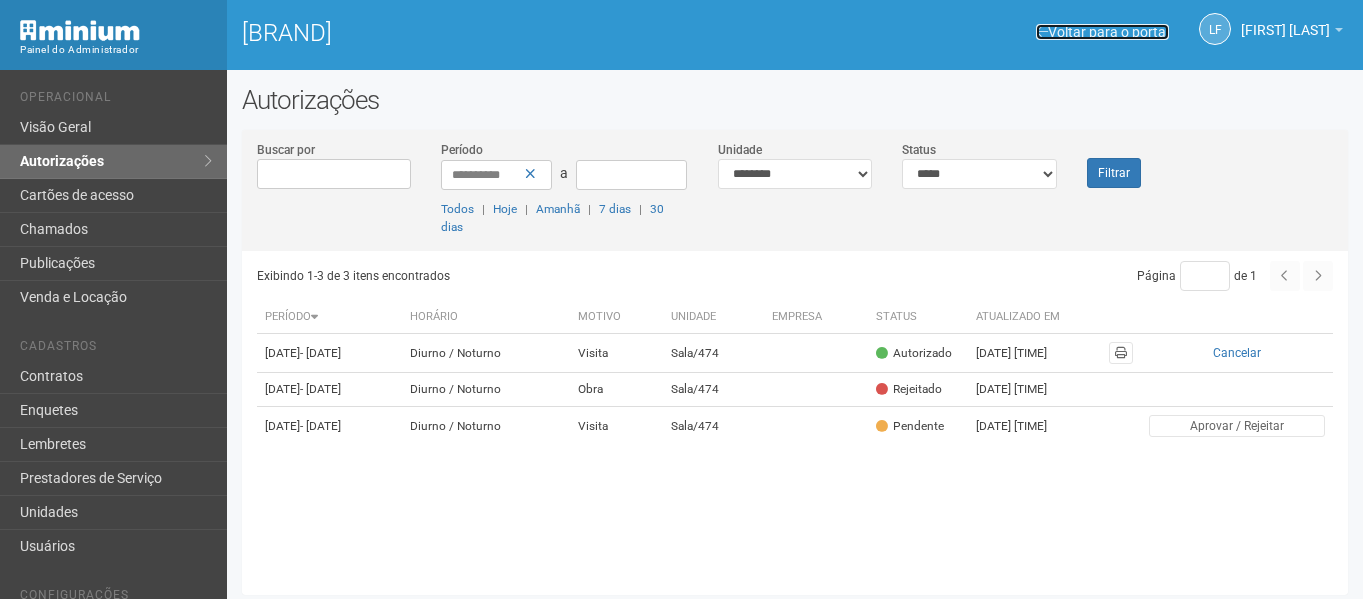 click on "Voltar para o portal" at bounding box center [1102, 32] 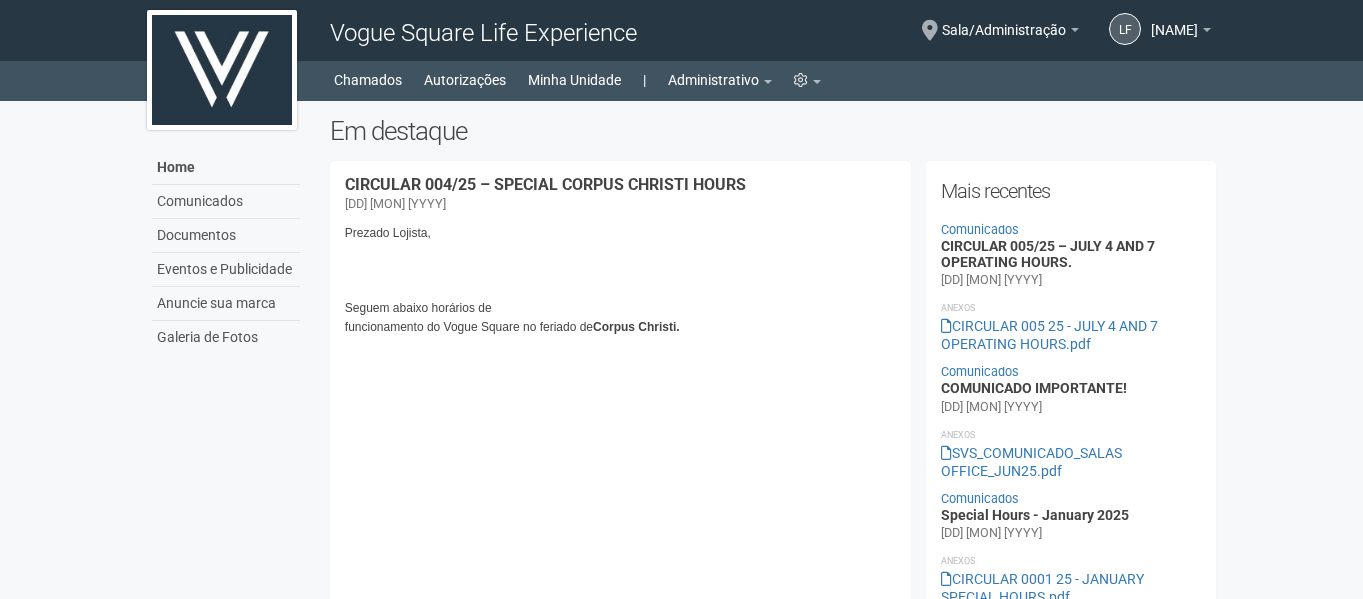 scroll, scrollTop: 0, scrollLeft: 0, axis: both 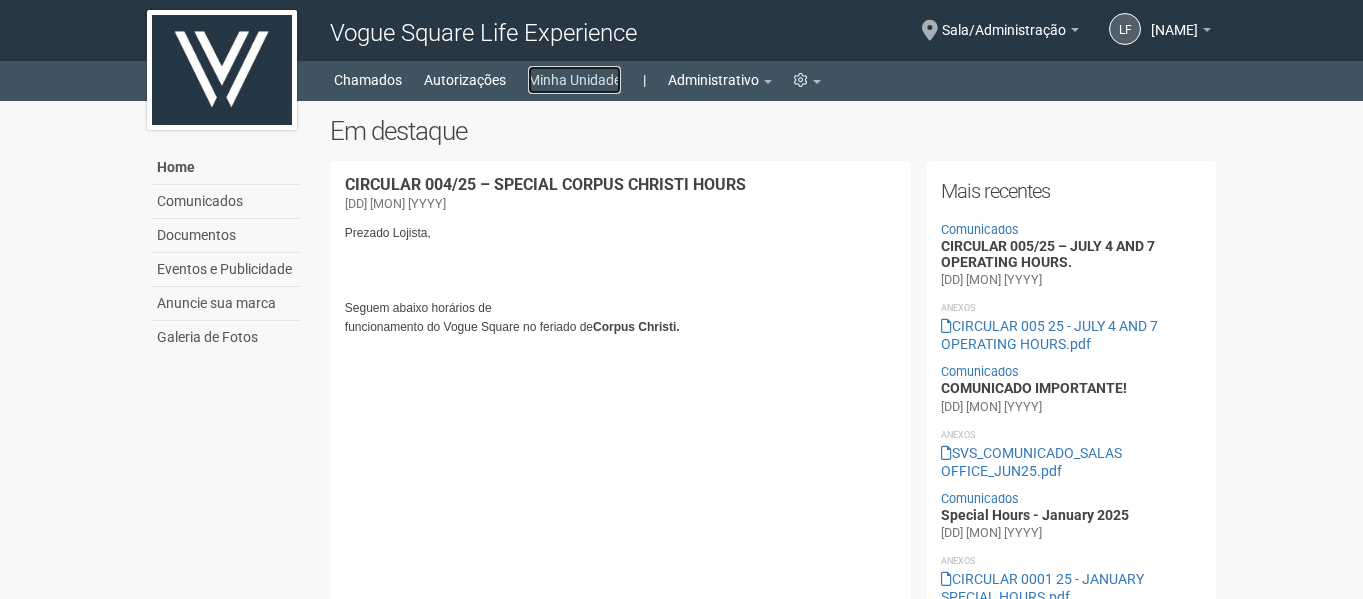 click on "Minha Unidade" at bounding box center [574, 80] 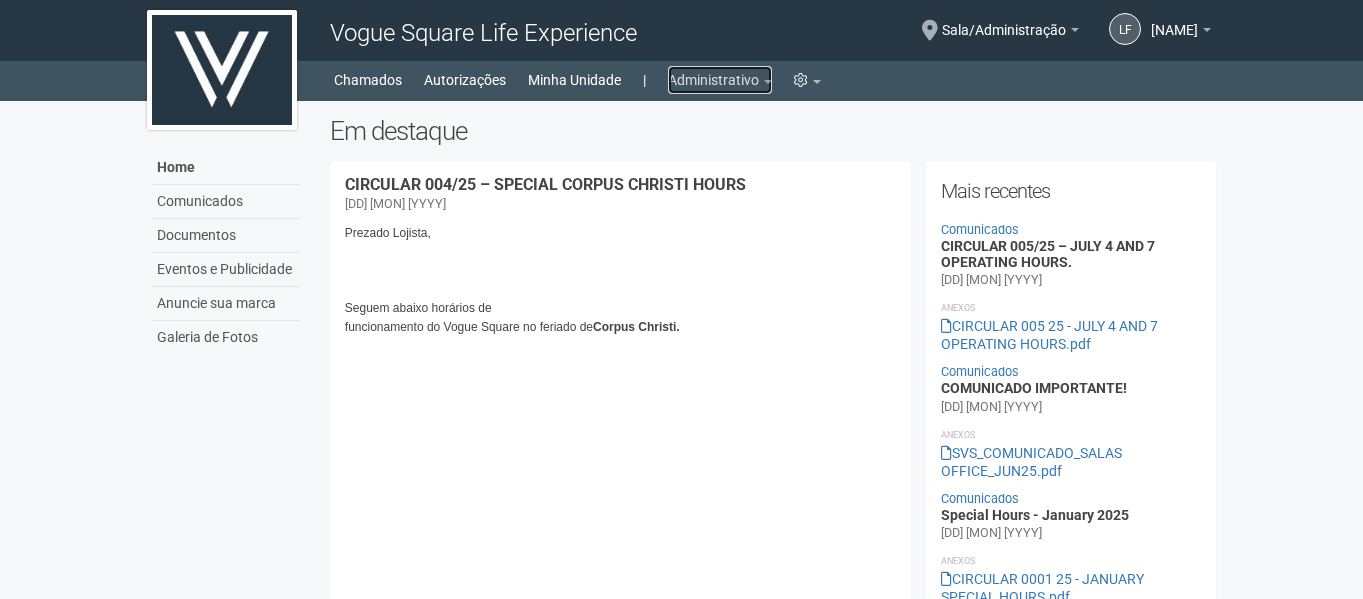 click on "Administrativo" at bounding box center (720, 80) 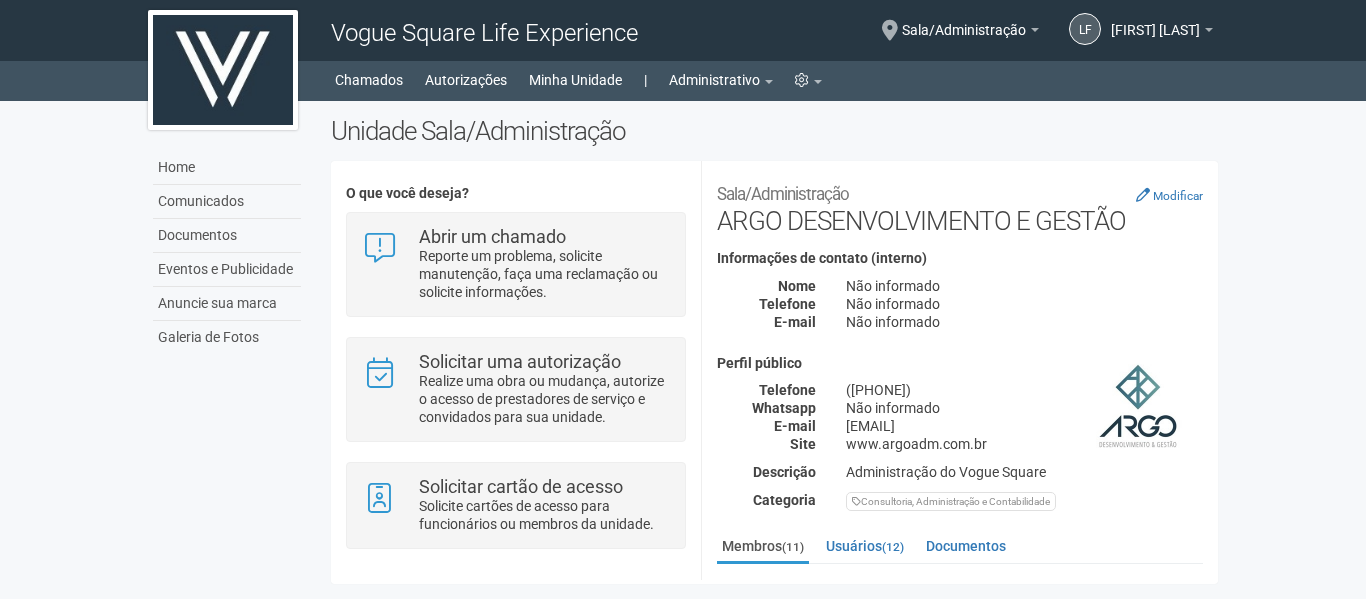scroll, scrollTop: 0, scrollLeft: 0, axis: both 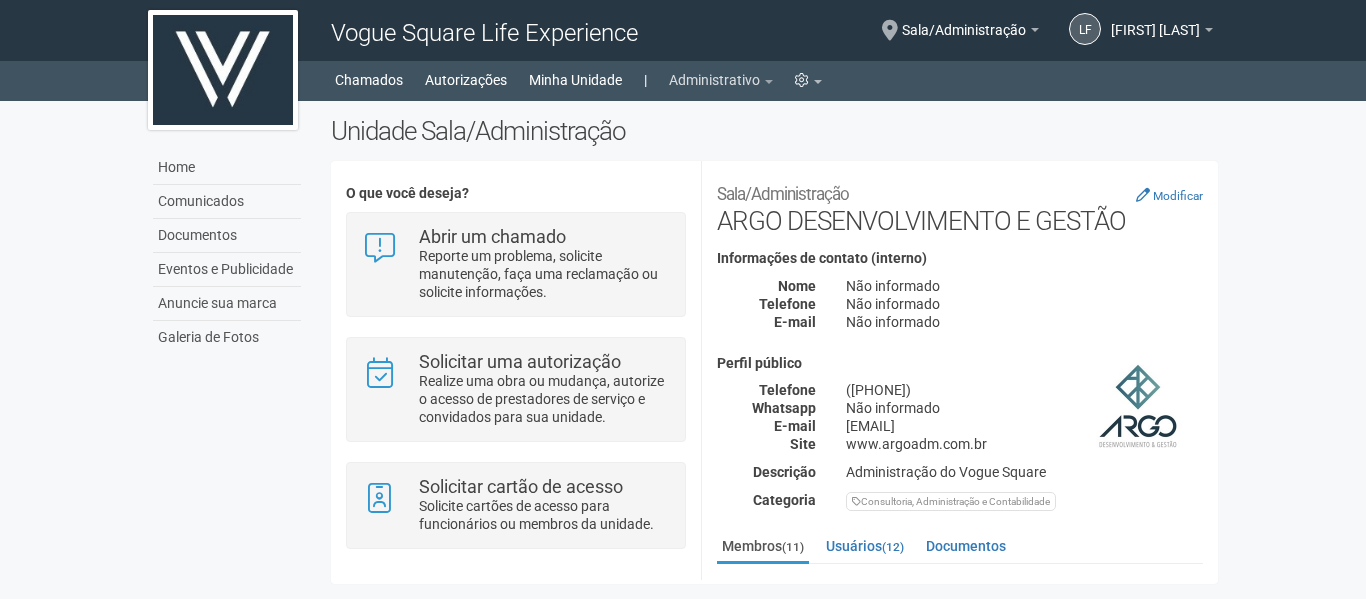 drag, startPoint x: 694, startPoint y: 97, endPoint x: 698, endPoint y: 85, distance: 12.649111 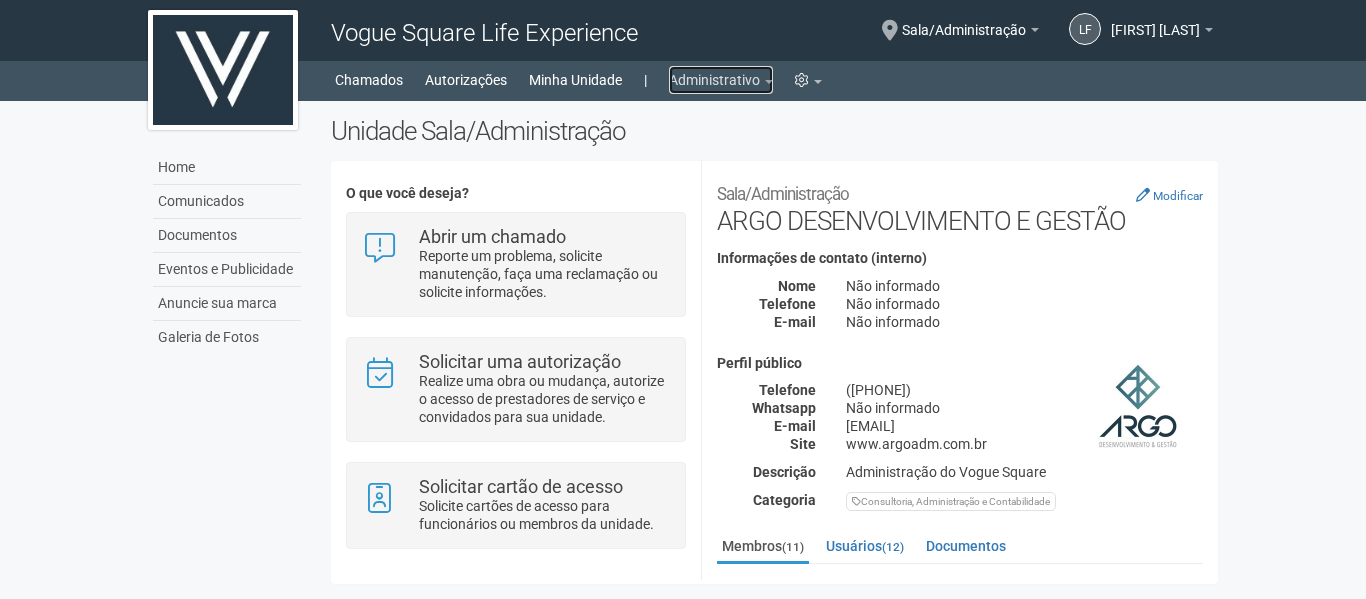 drag, startPoint x: 698, startPoint y: 83, endPoint x: 684, endPoint y: 109, distance: 29.529646 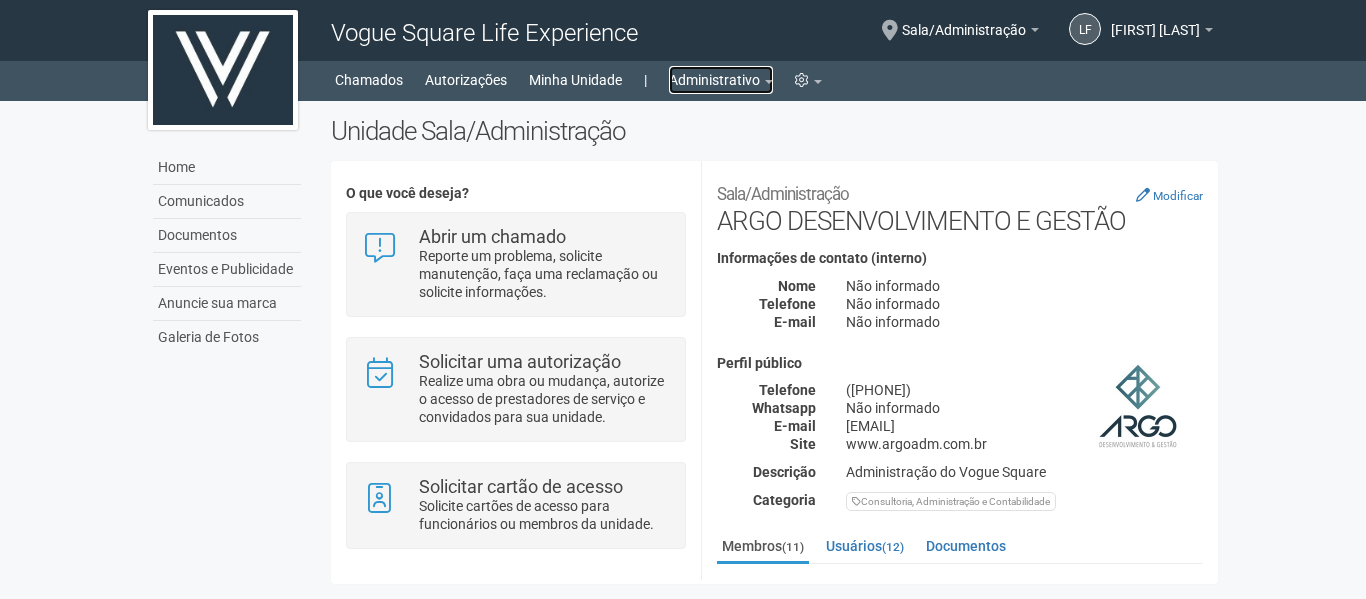 click on "Administrativo" at bounding box center [721, 80] 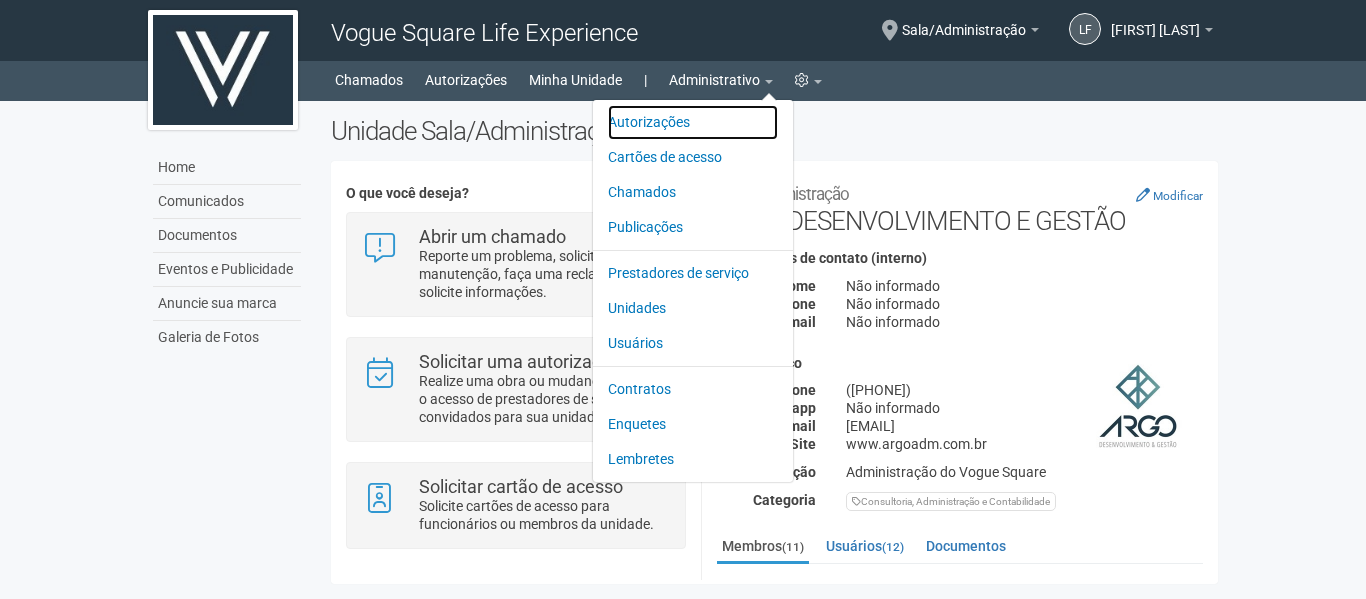 click on "Autorizações" at bounding box center (693, 122) 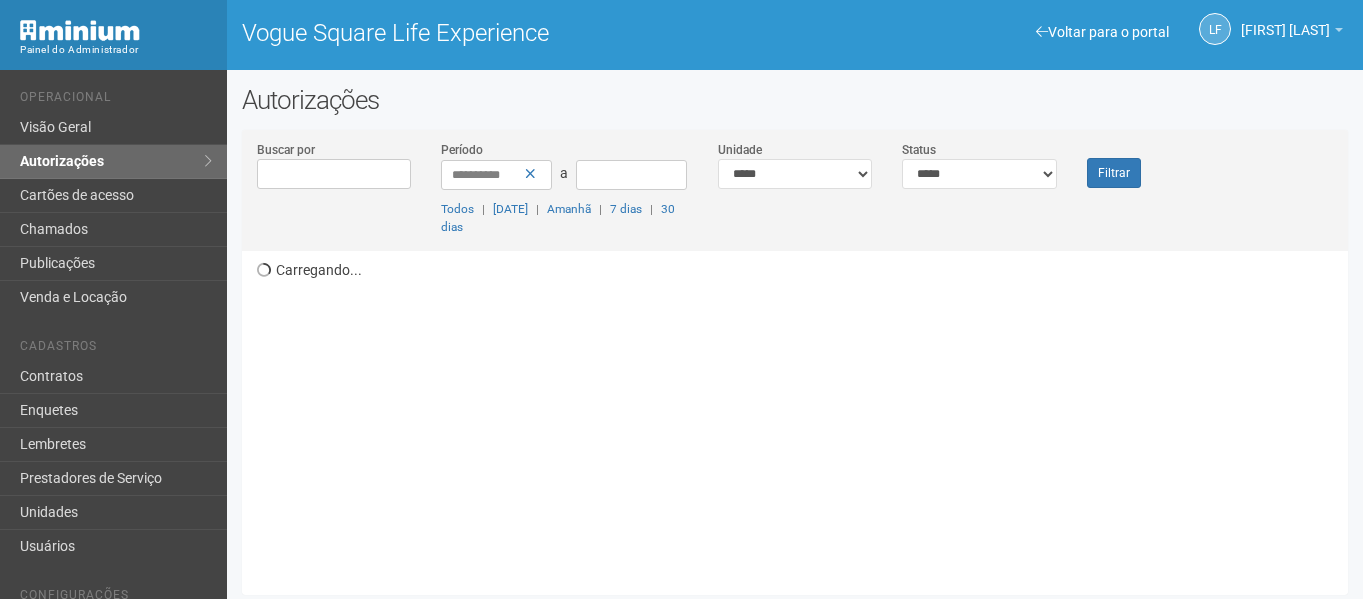scroll, scrollTop: 0, scrollLeft: 0, axis: both 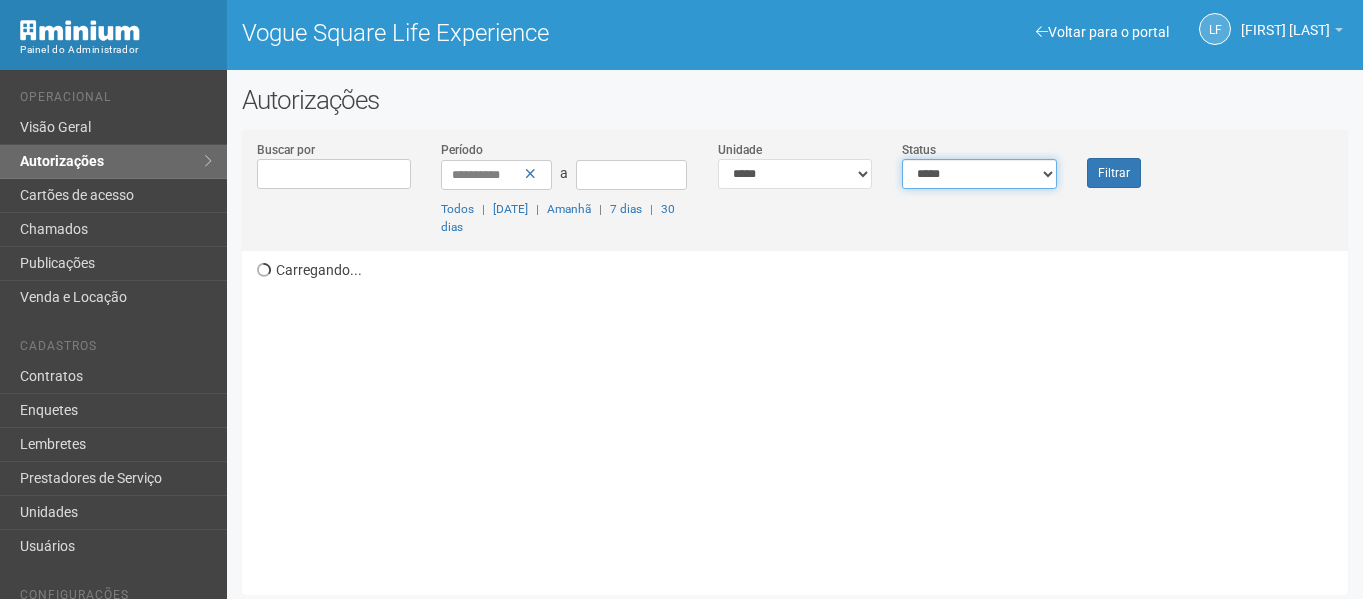 click on "[REDACTED]" at bounding box center [979, 174] 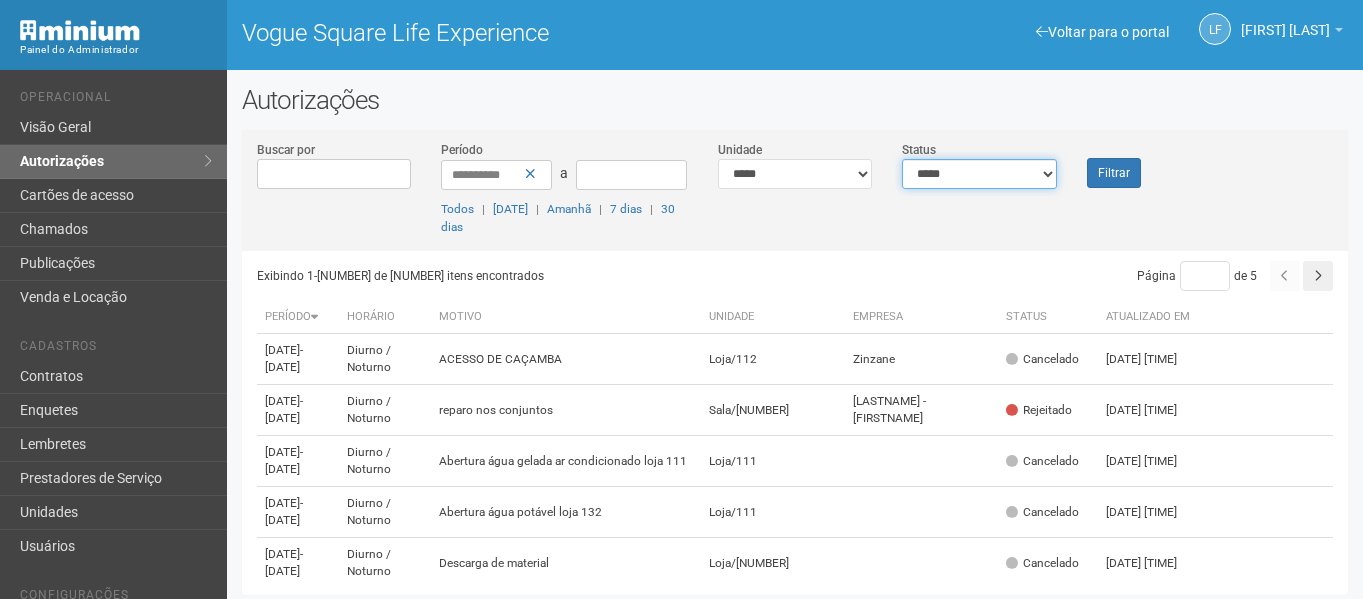 select on "*" 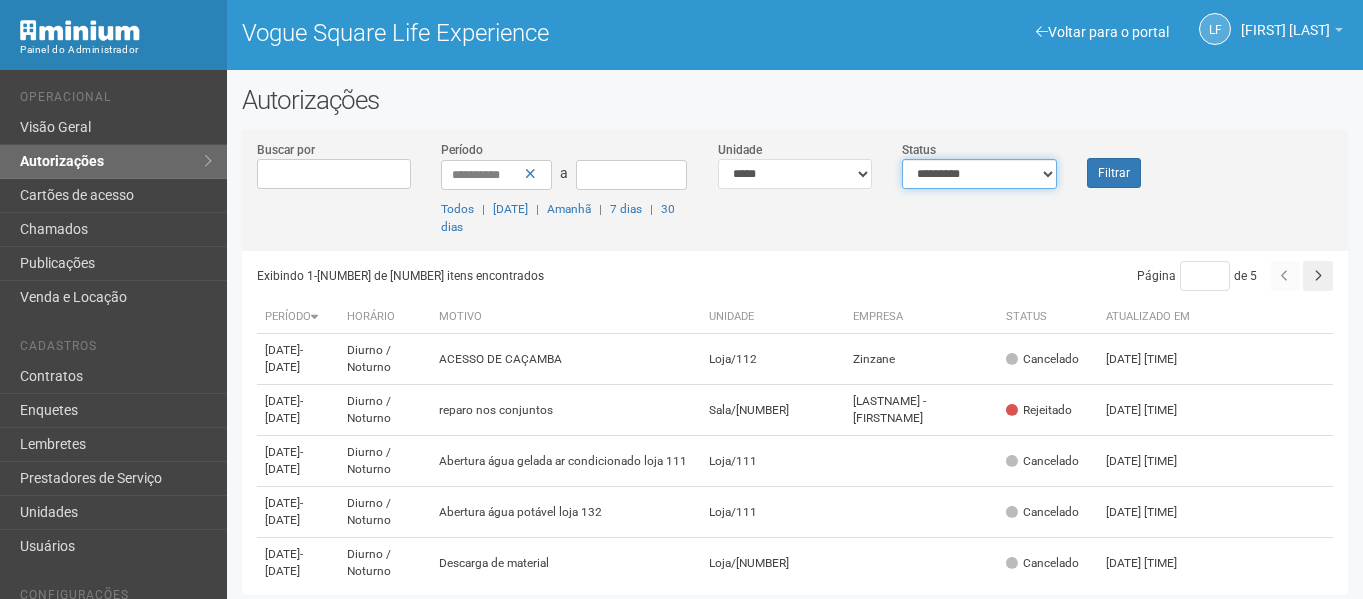 click on "**********" at bounding box center [979, 174] 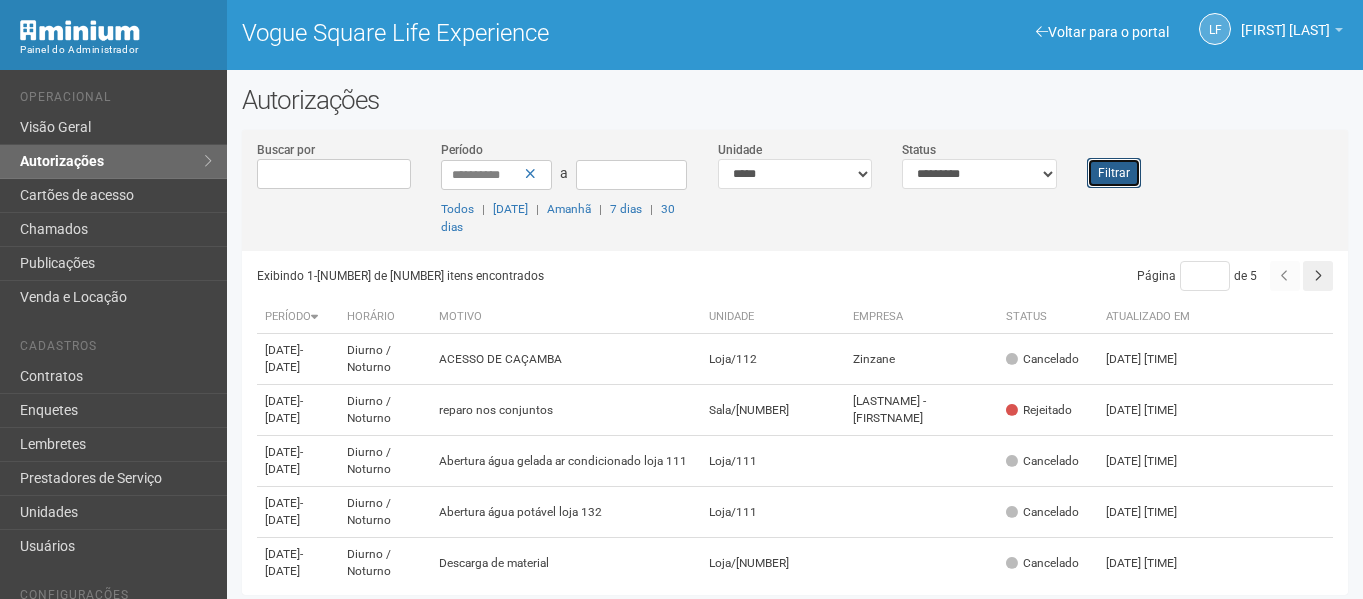 click on "Filtrar" at bounding box center [1114, 173] 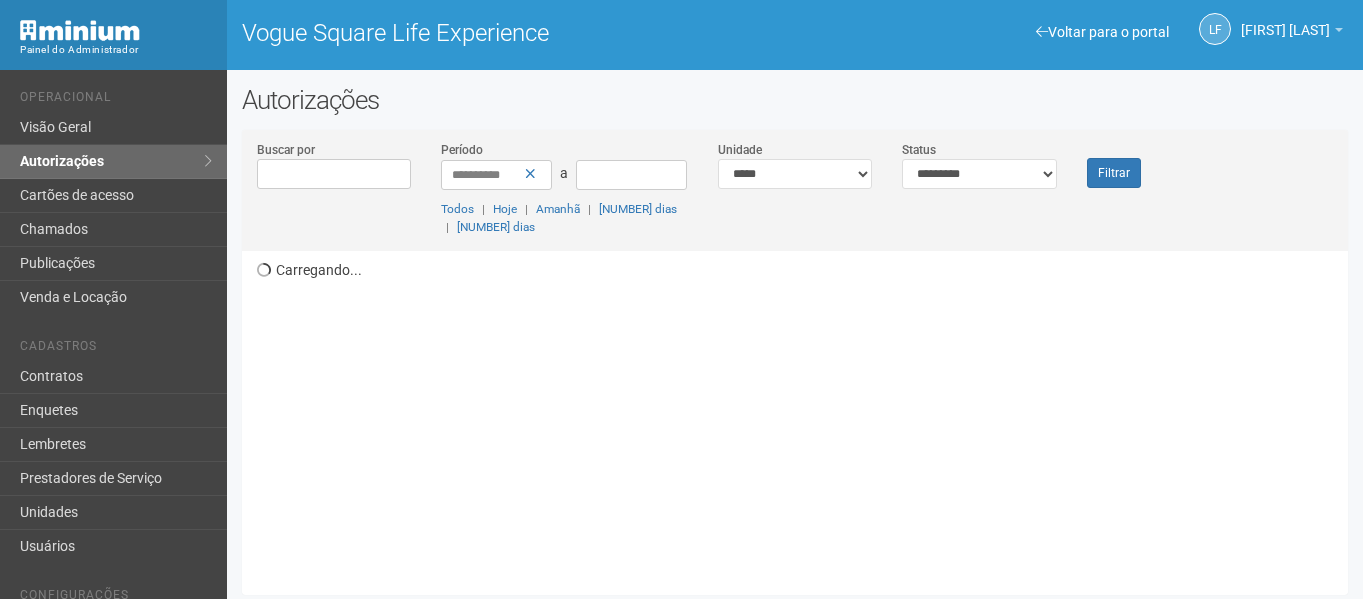 scroll, scrollTop: 0, scrollLeft: 0, axis: both 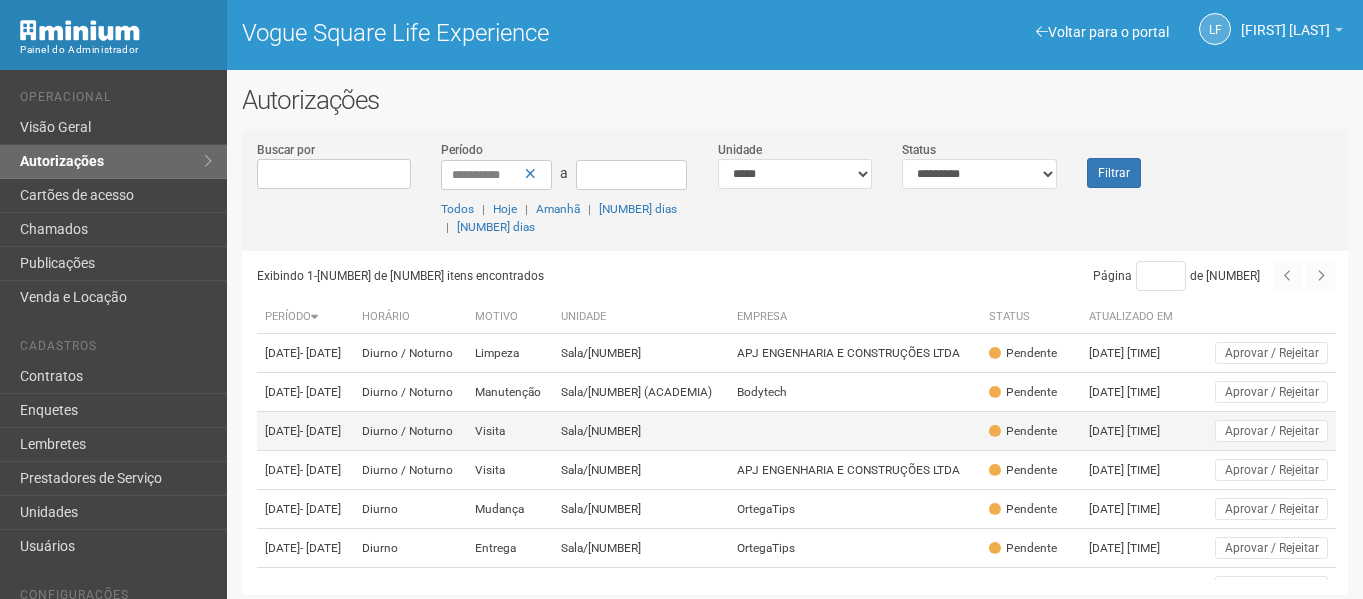 click on "Sala/[NUMBER]" at bounding box center (641, 353) 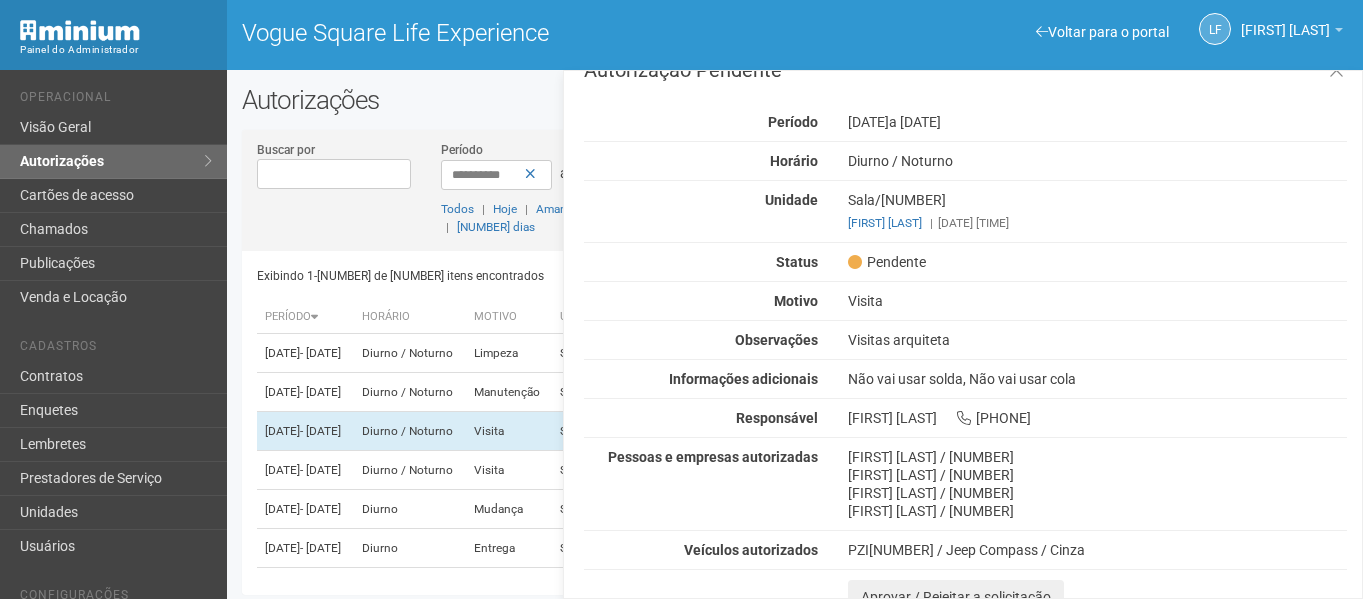 scroll, scrollTop: 47, scrollLeft: 0, axis: vertical 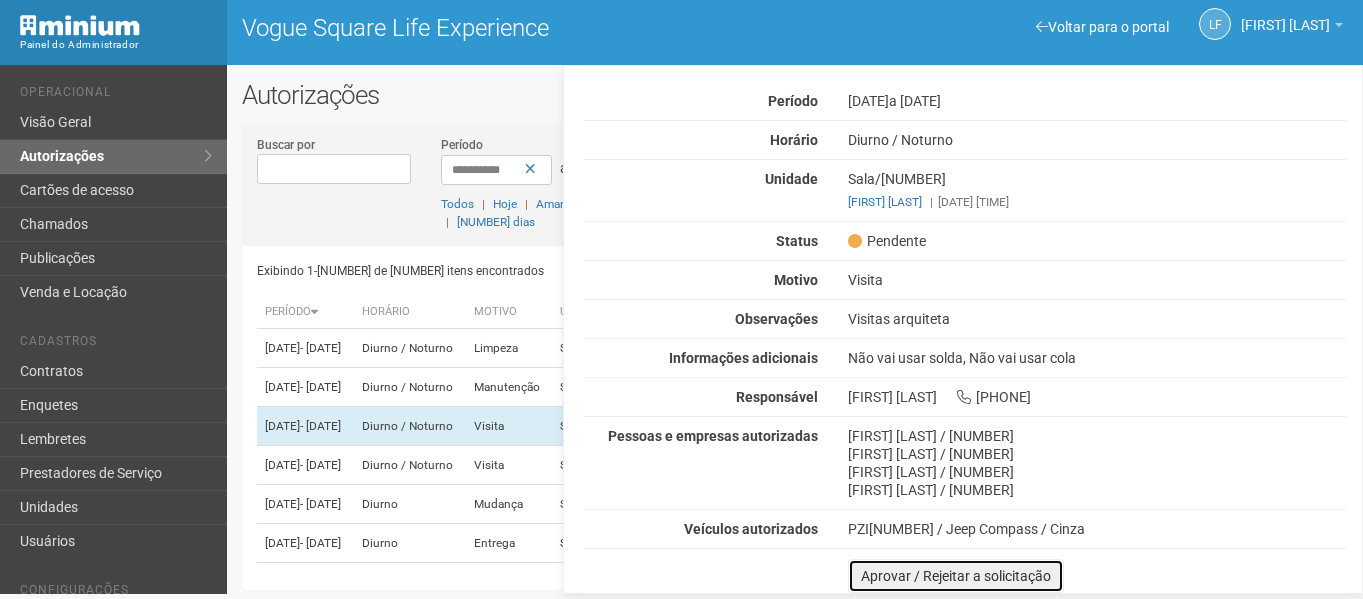 click on "Aprovar / Rejeitar a solicitação" at bounding box center (956, 576) 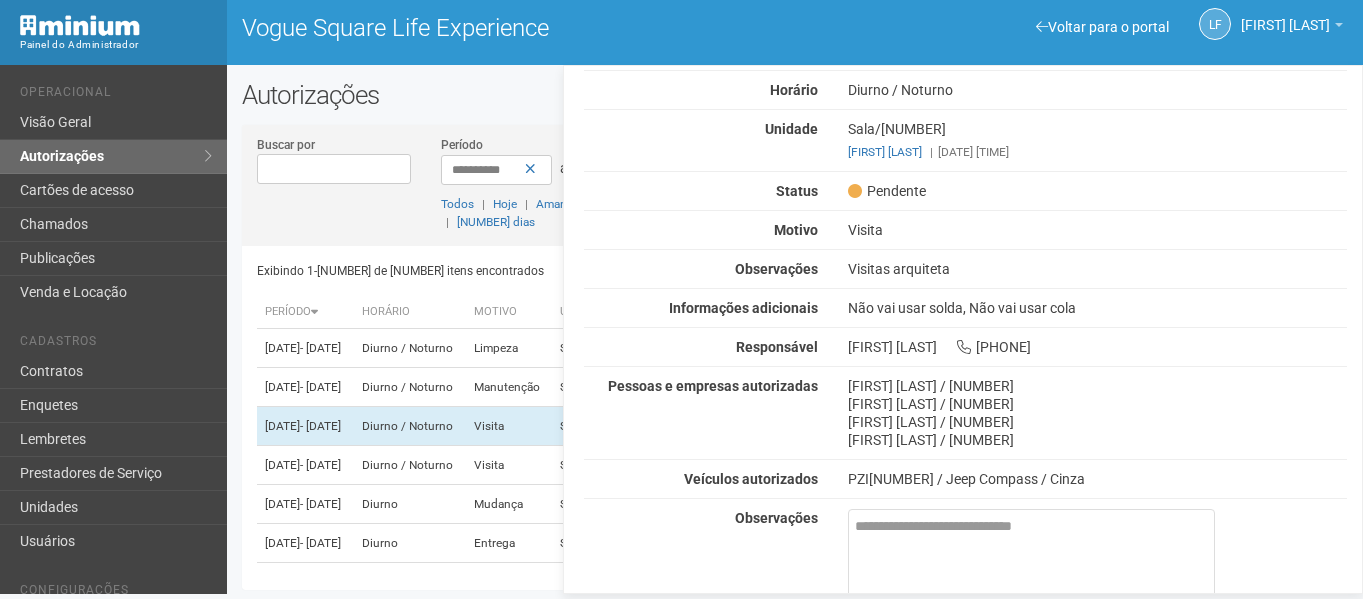 scroll, scrollTop: 190, scrollLeft: 0, axis: vertical 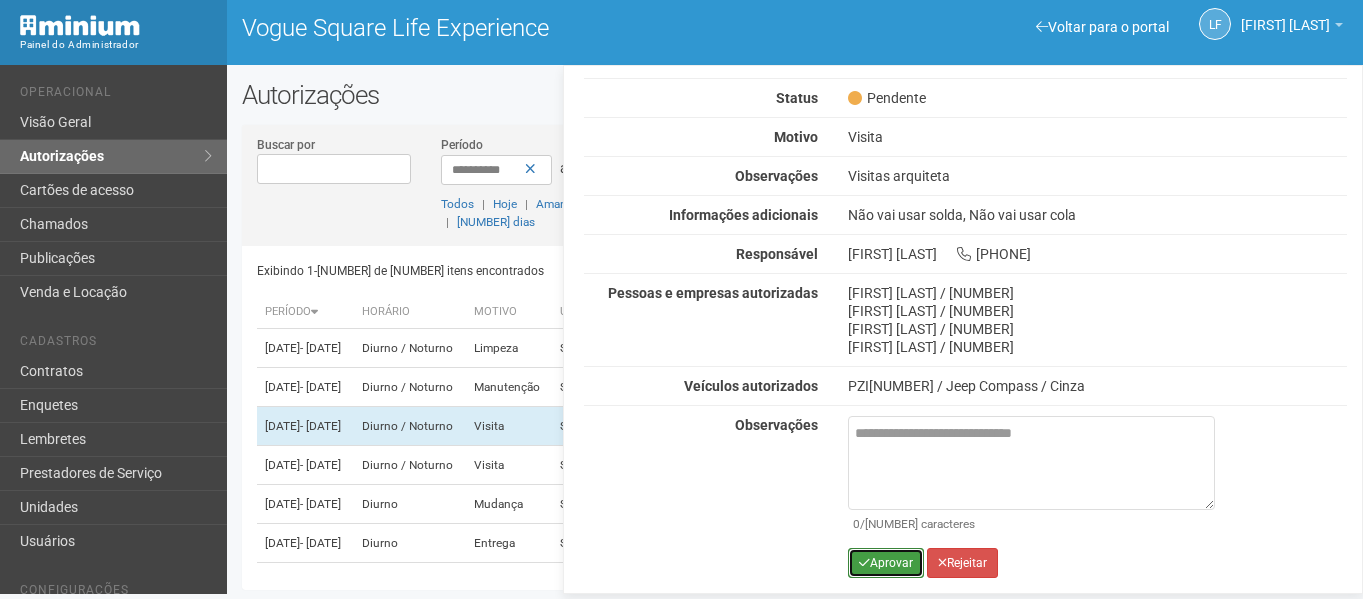 click on "Aprovar" at bounding box center [886, 563] 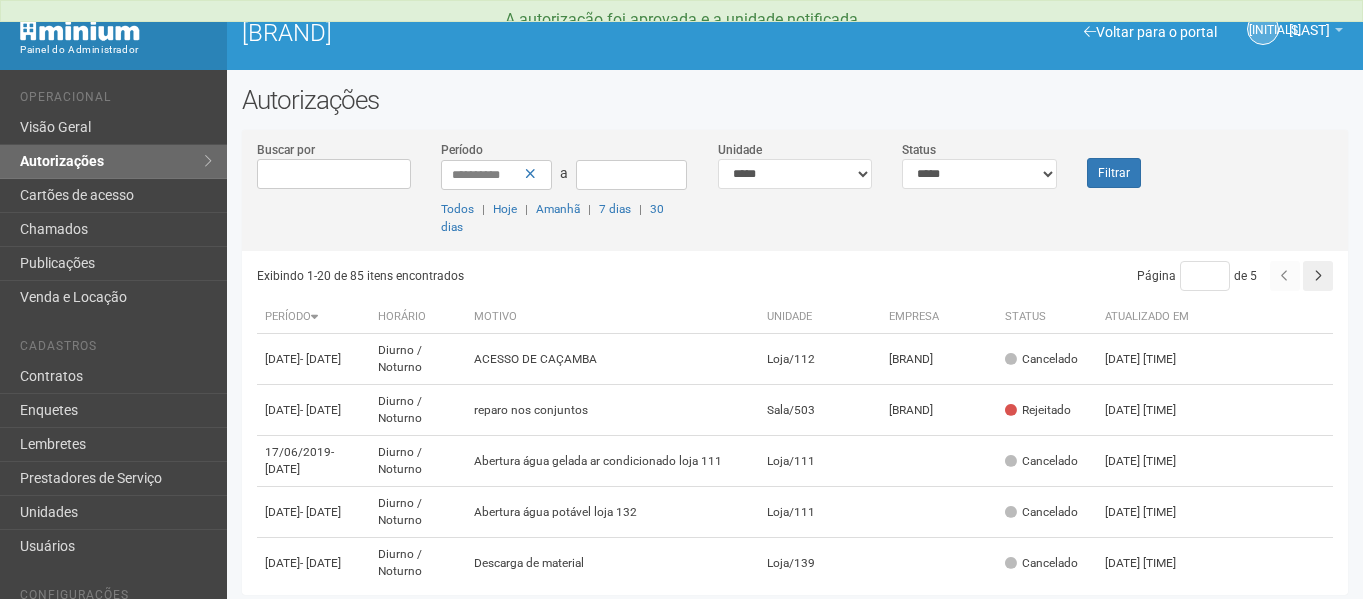 scroll, scrollTop: 0, scrollLeft: 0, axis: both 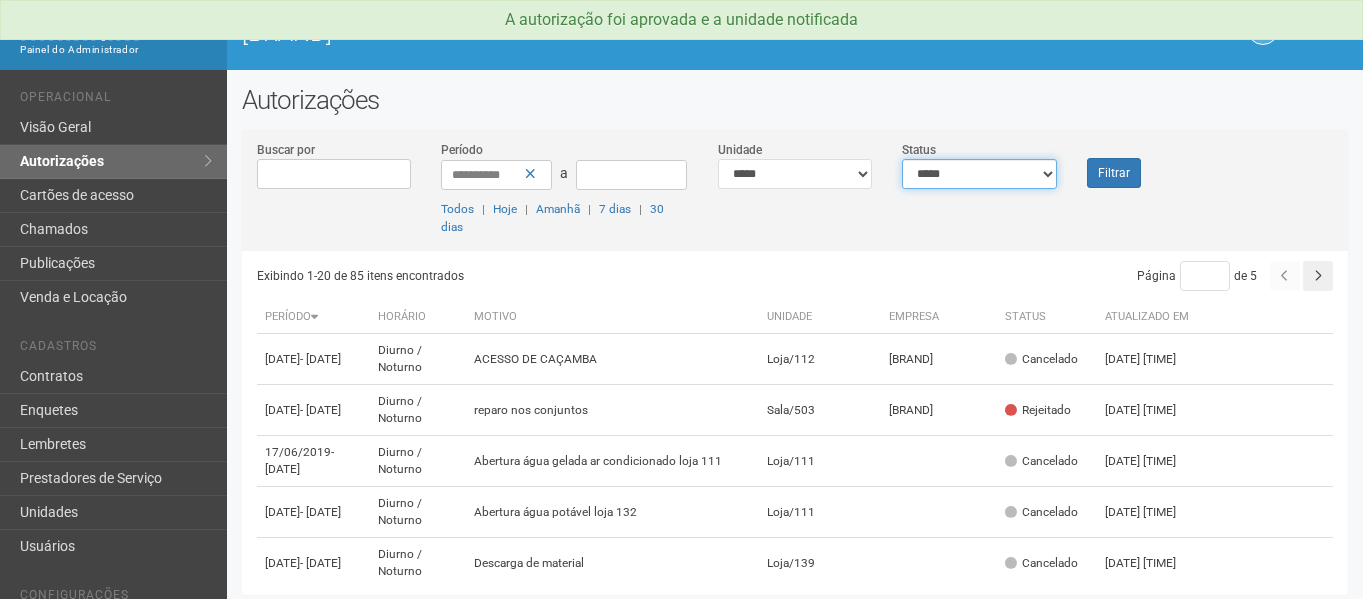 click on "[MASKED_DATA]" at bounding box center (979, 174) 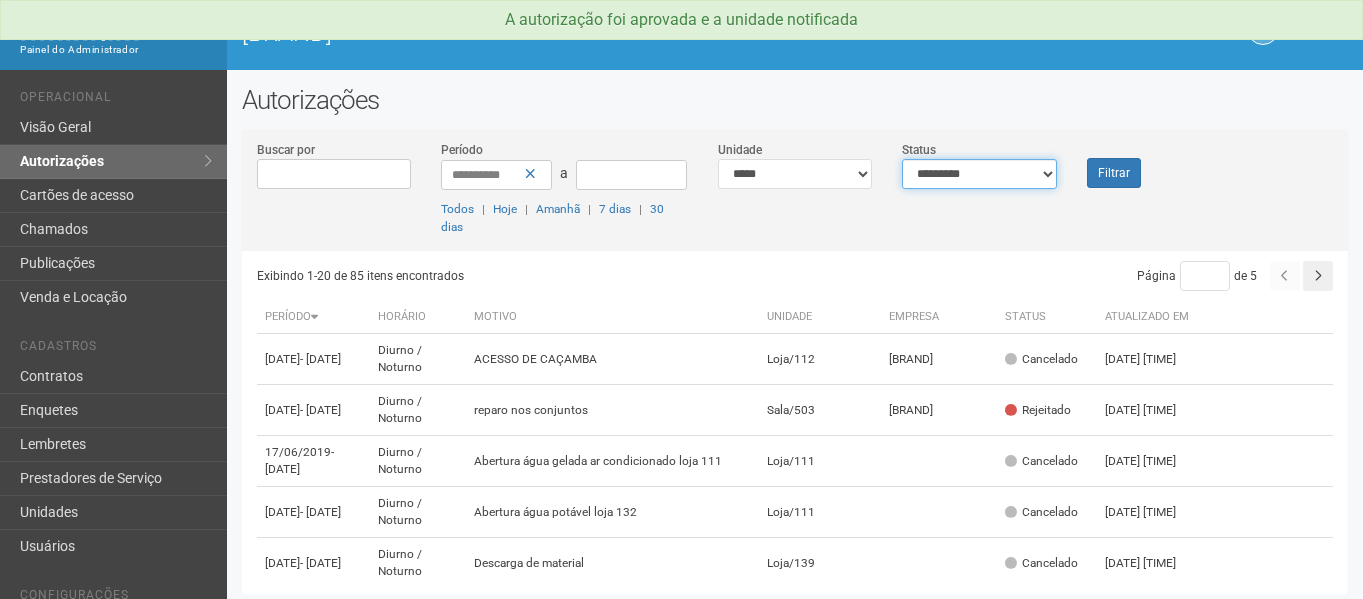 click on "[REDACTED]" at bounding box center [979, 174] 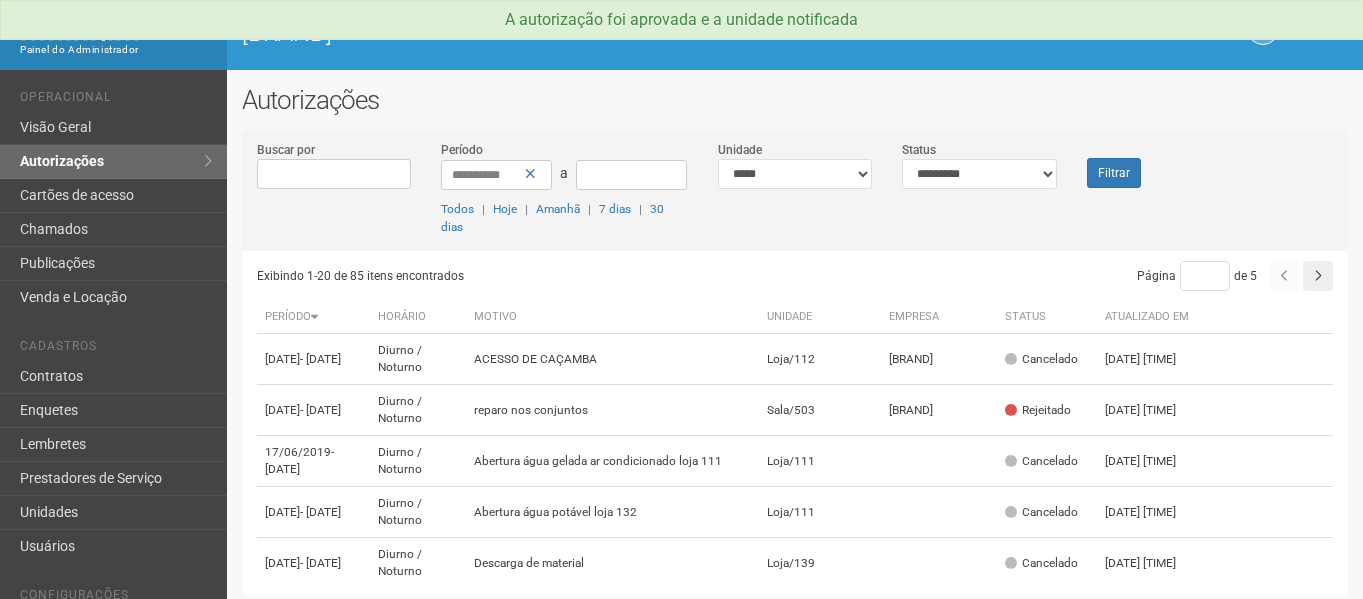 click on "Filtrar" at bounding box center (1118, 164) 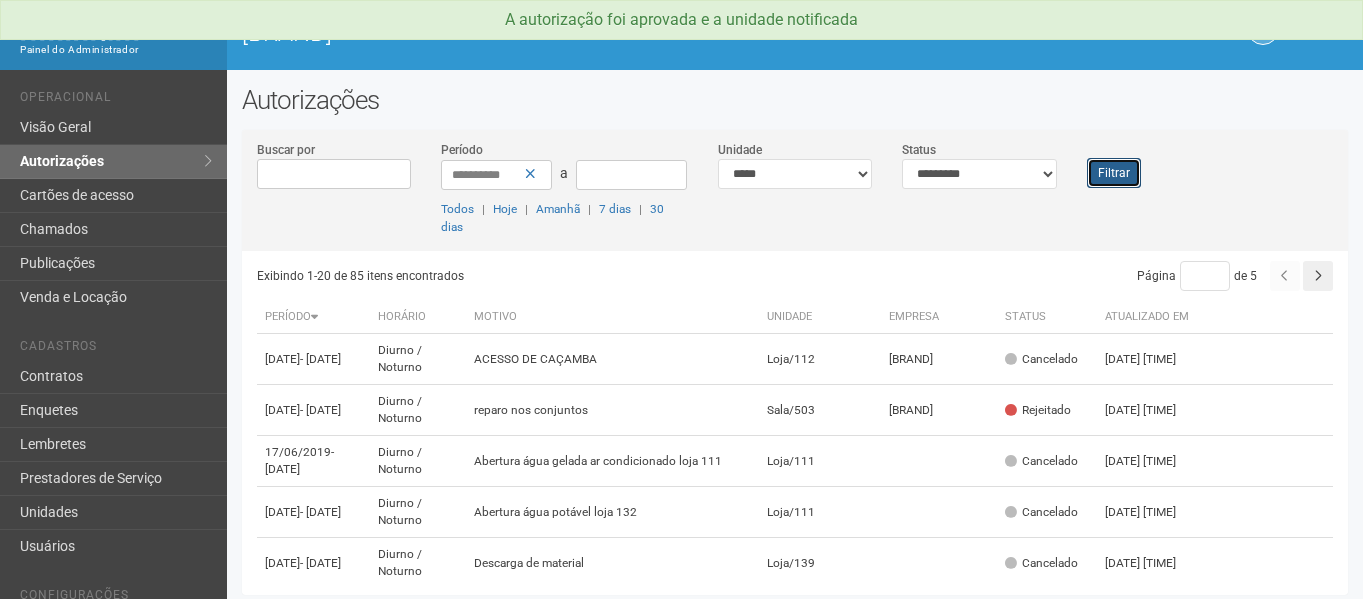 click on "Filtrar" at bounding box center (1114, 173) 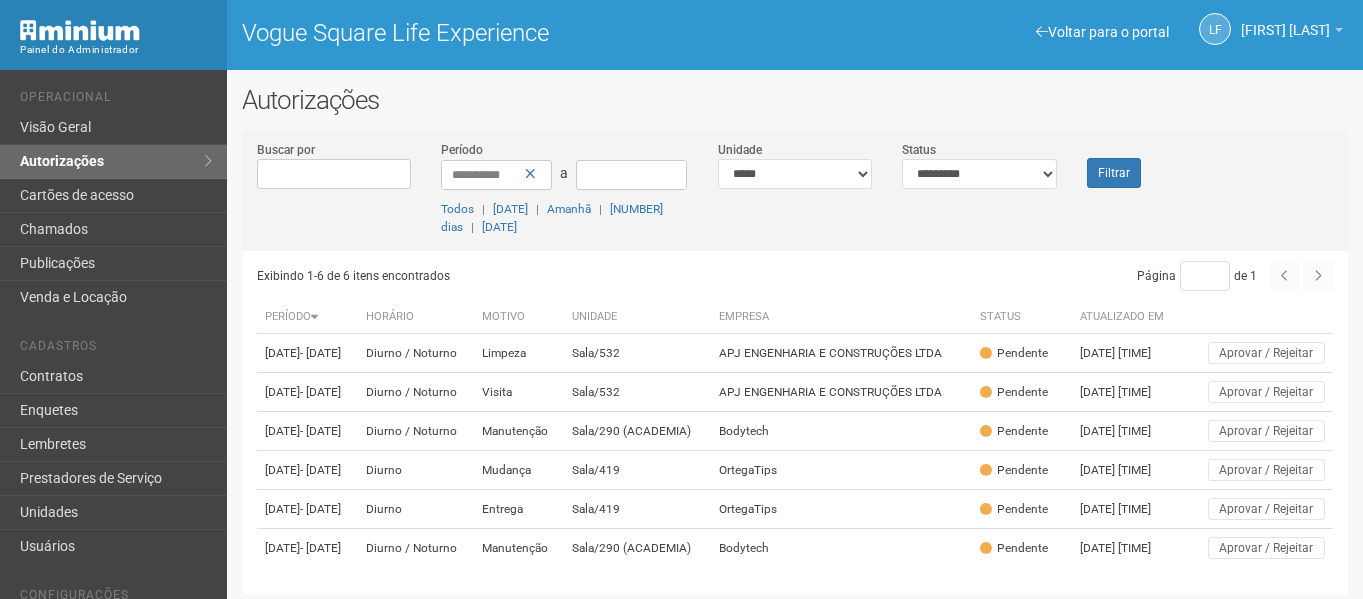 scroll, scrollTop: 0, scrollLeft: 0, axis: both 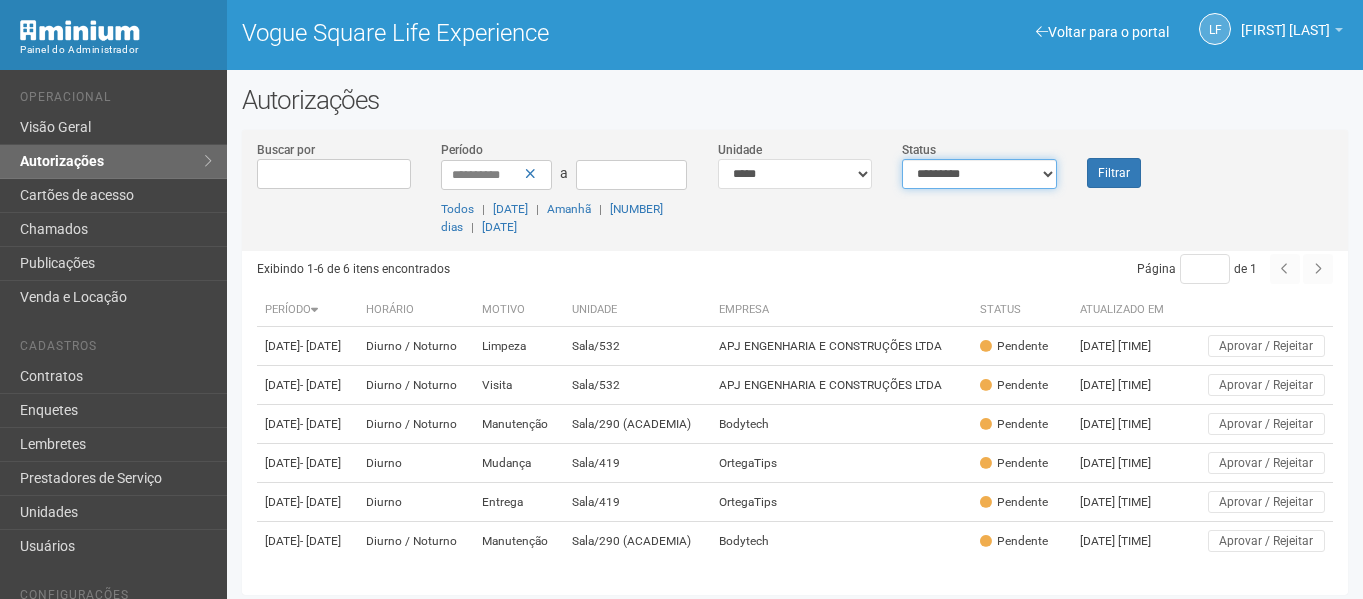 click on "**********" at bounding box center [979, 174] 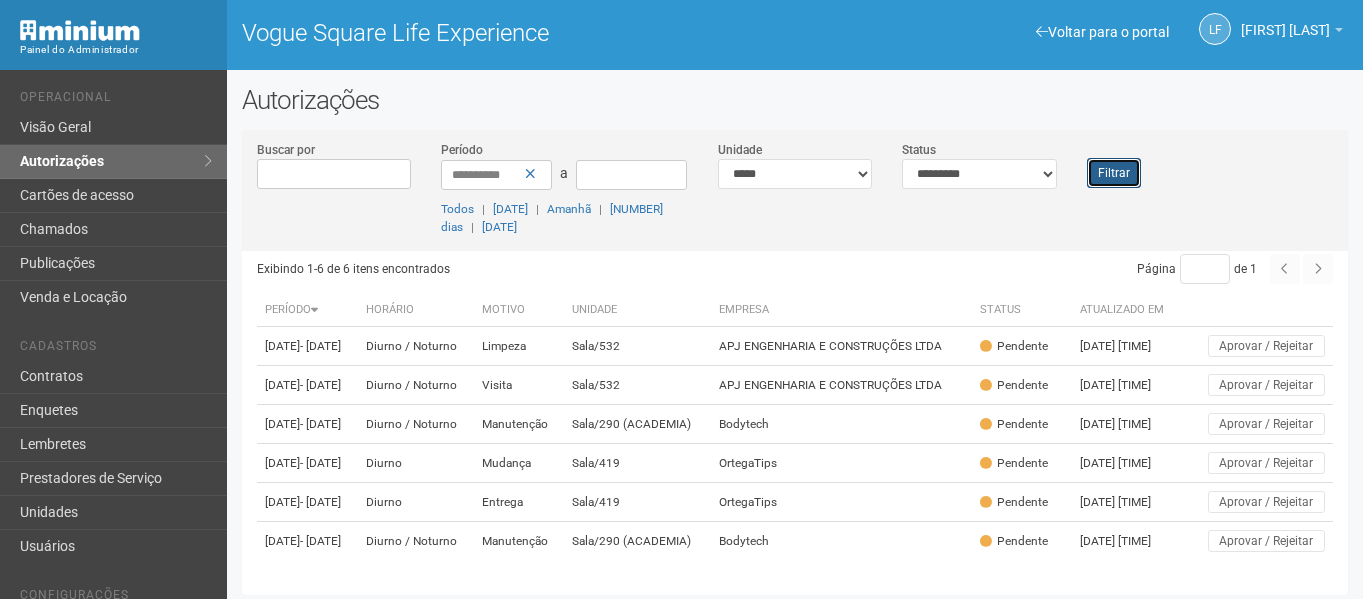 click on "Filtrar" at bounding box center (1114, 173) 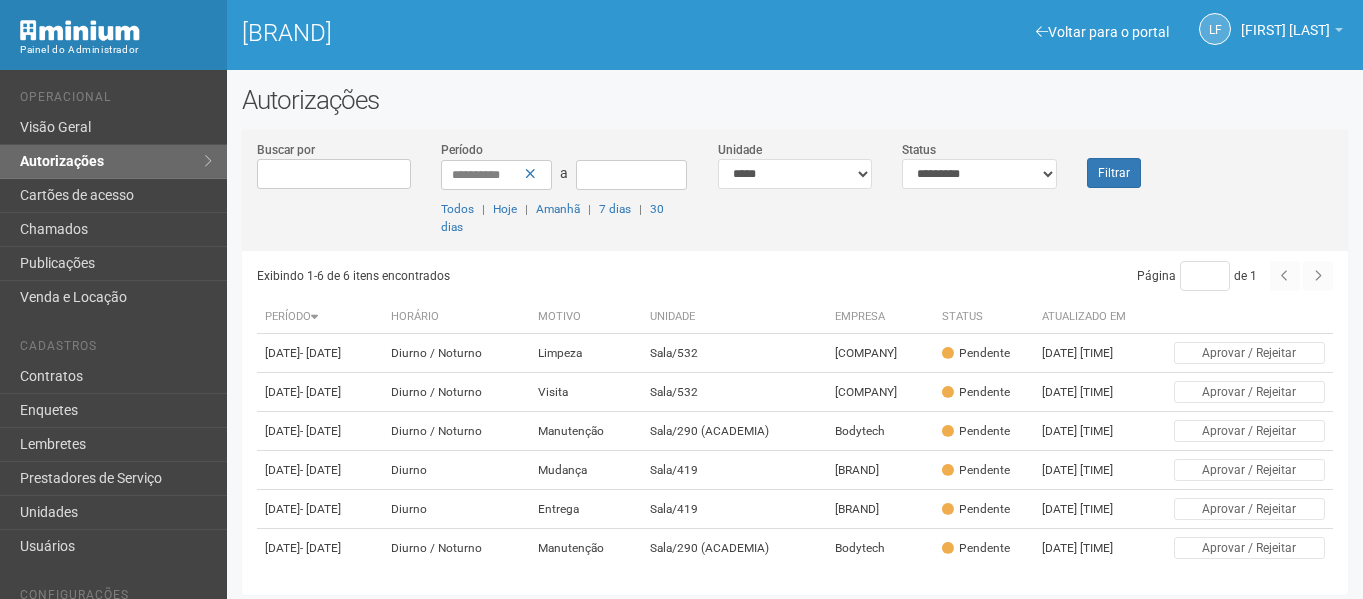 scroll, scrollTop: 0, scrollLeft: 0, axis: both 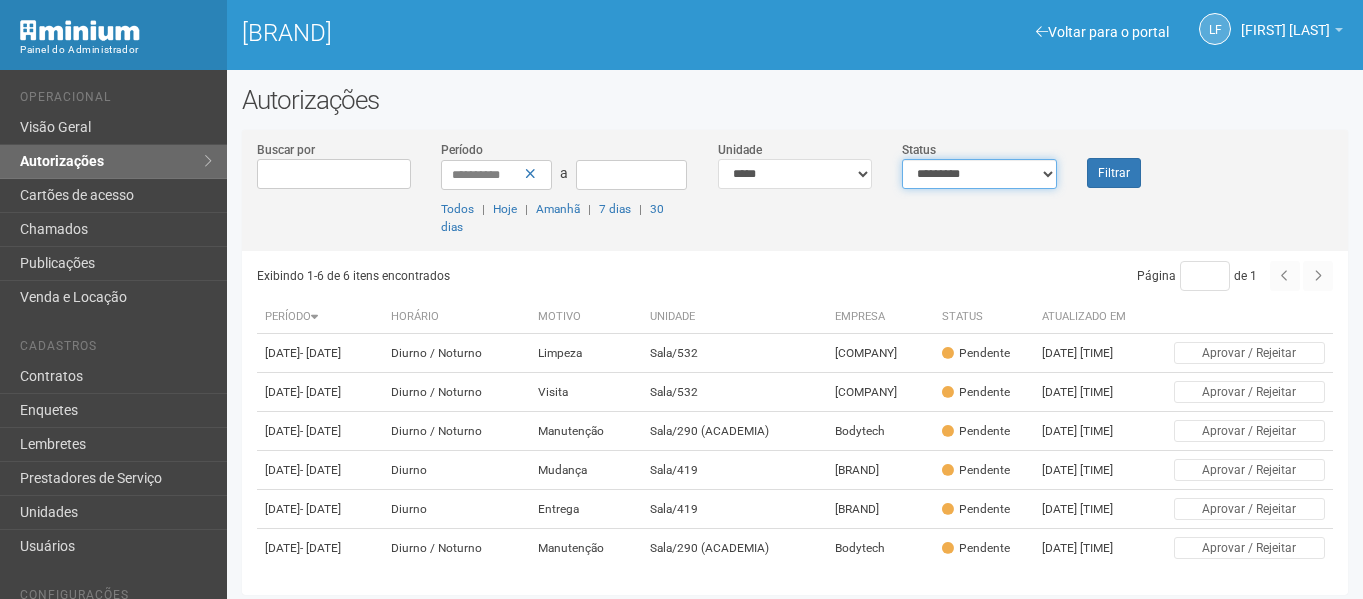 click on "**********" at bounding box center (979, 174) 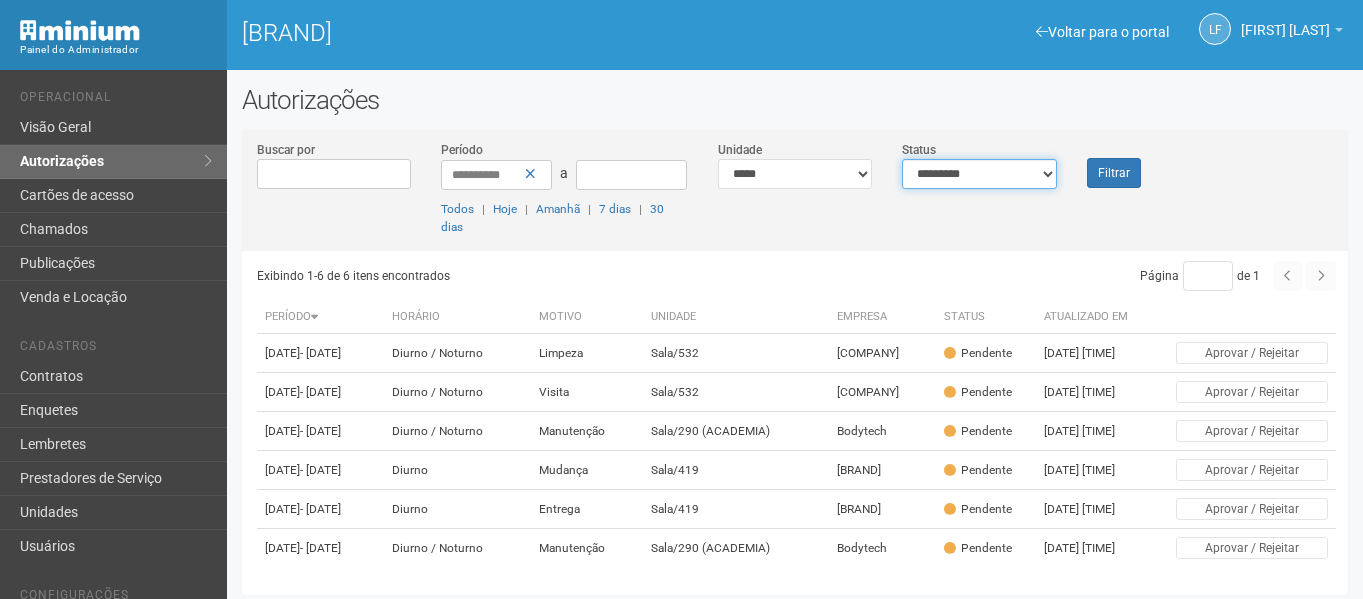 click on "**********" at bounding box center [979, 174] 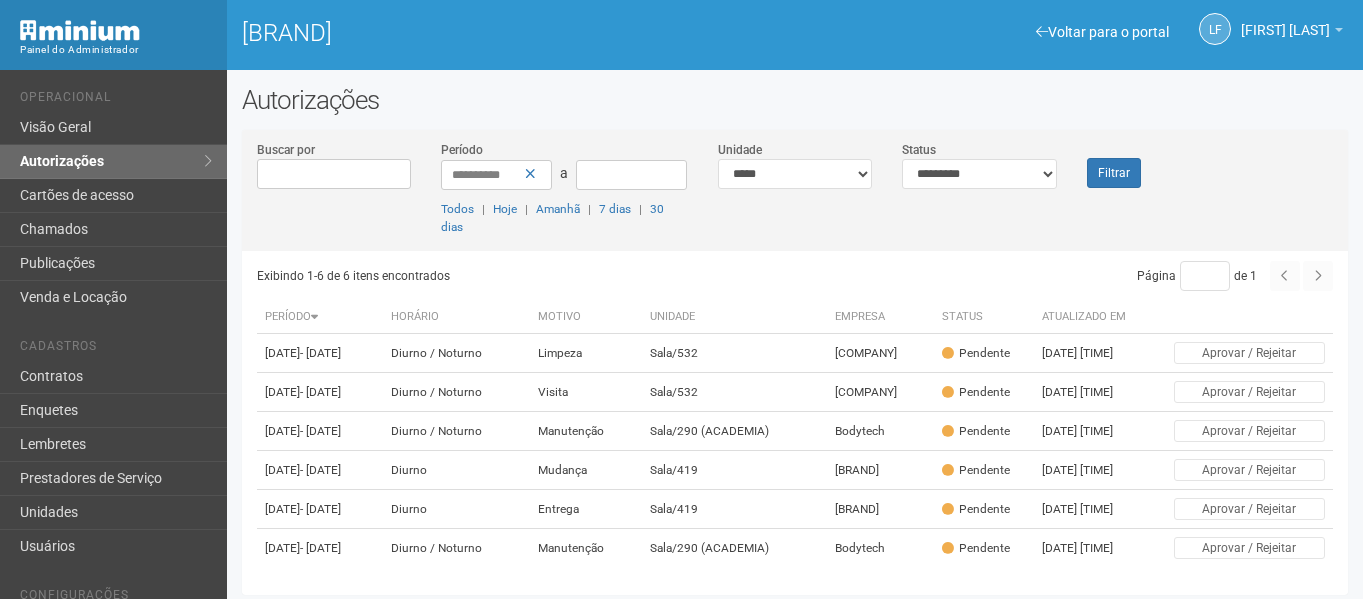 click on "Filtrar" at bounding box center (1118, 164) 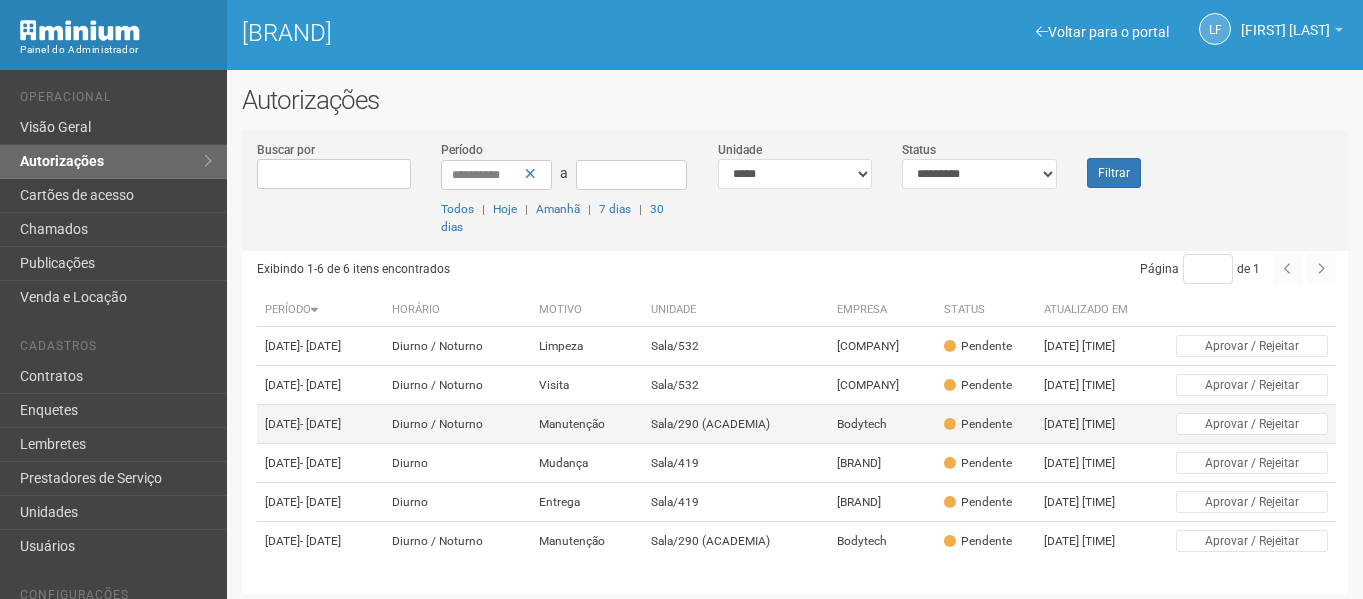scroll, scrollTop: 80, scrollLeft: 0, axis: vertical 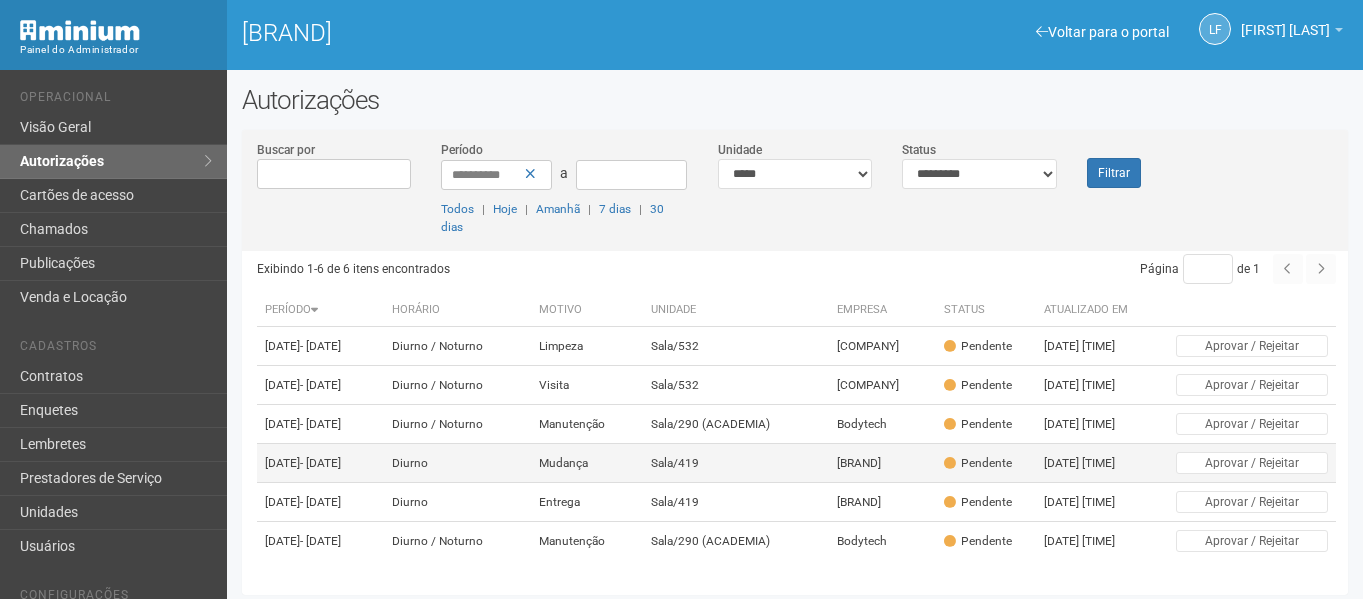 click on "[BRAND]" at bounding box center [882, 346] 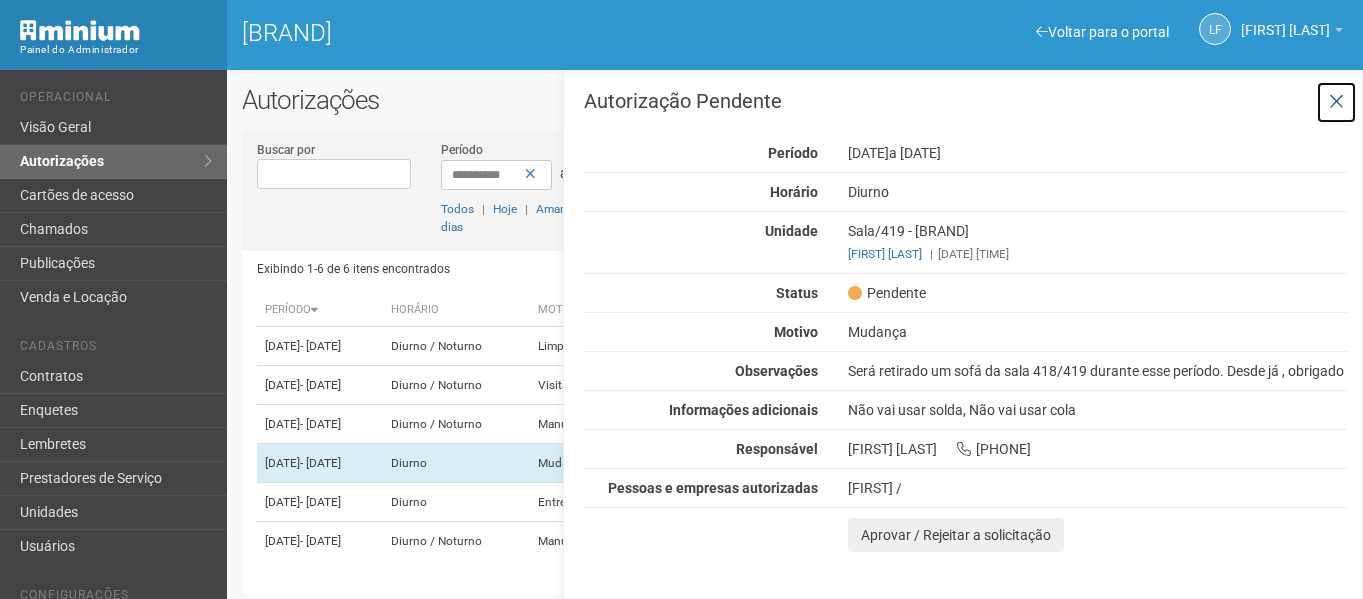 click at bounding box center [1336, 102] 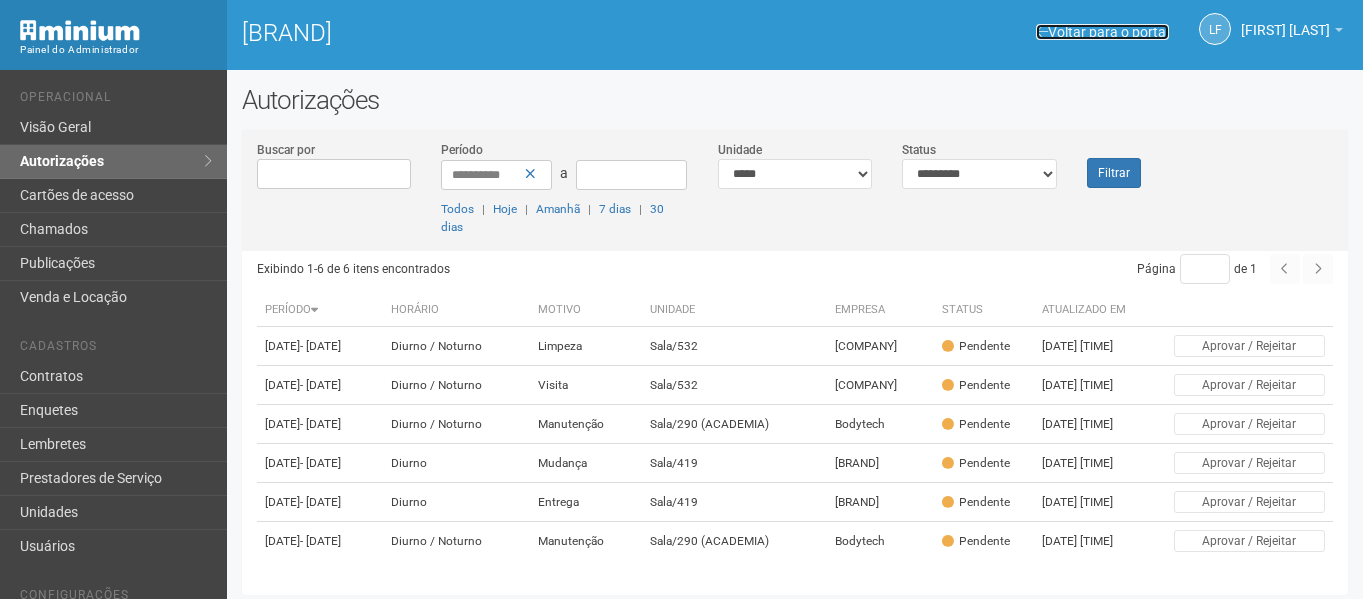 click on "Voltar para o portal" at bounding box center (1102, 32) 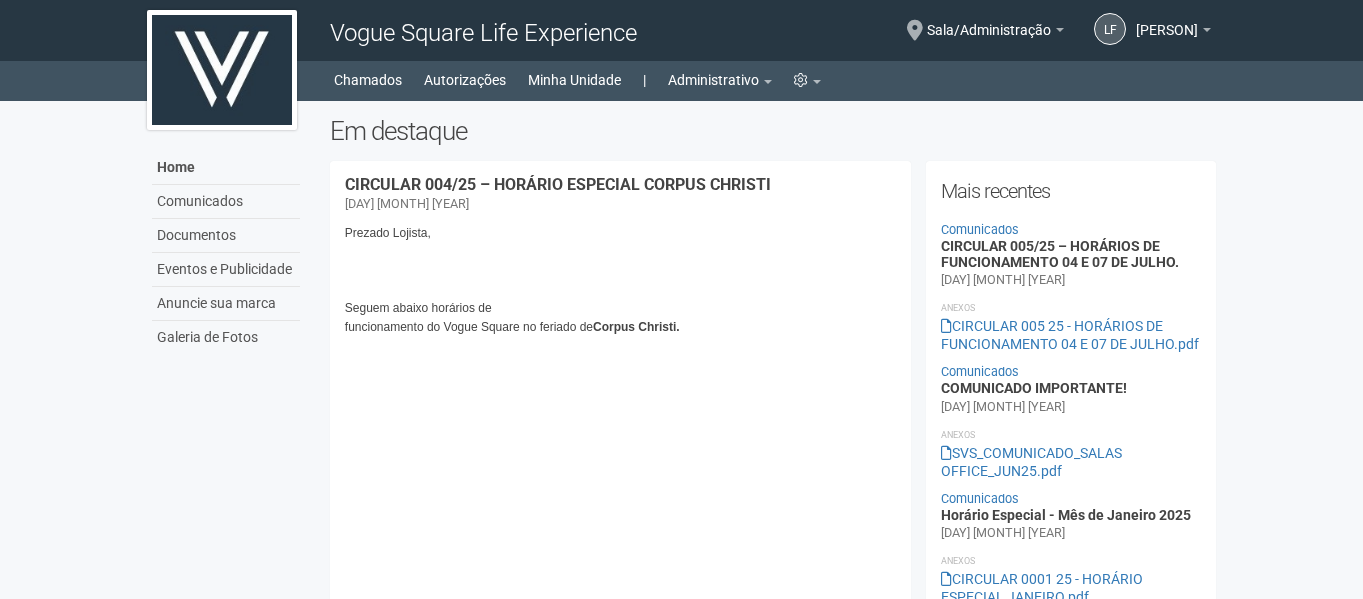 scroll, scrollTop: 0, scrollLeft: 0, axis: both 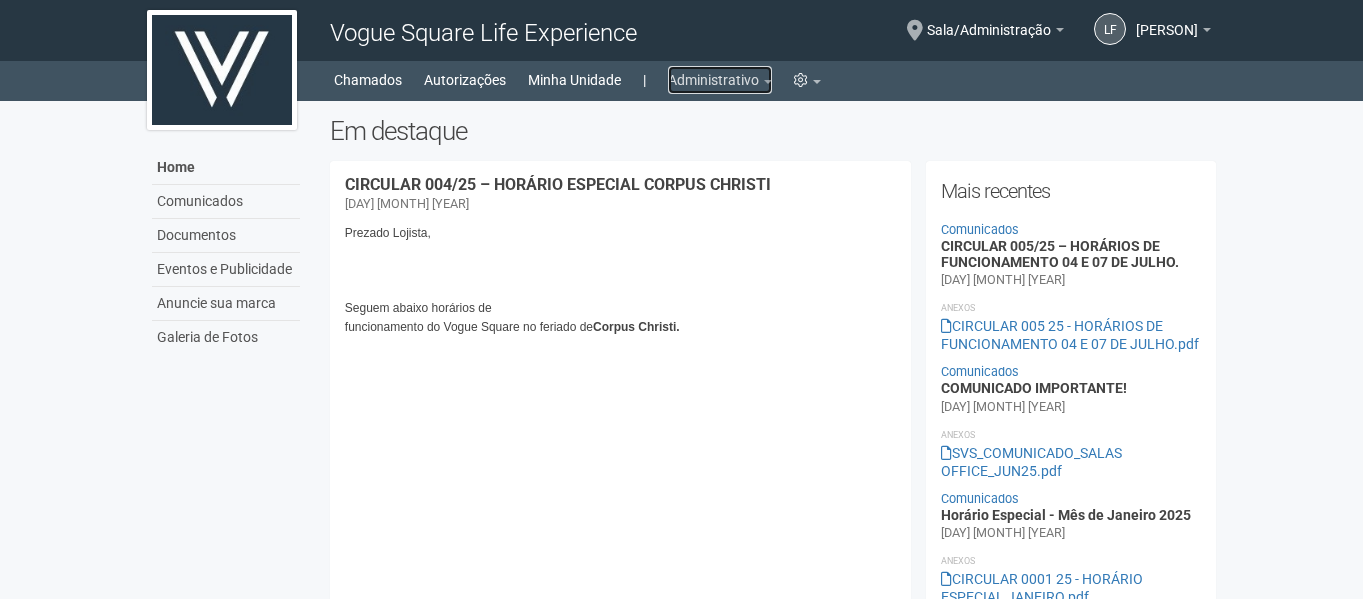 click on "Administrativo" at bounding box center [720, 80] 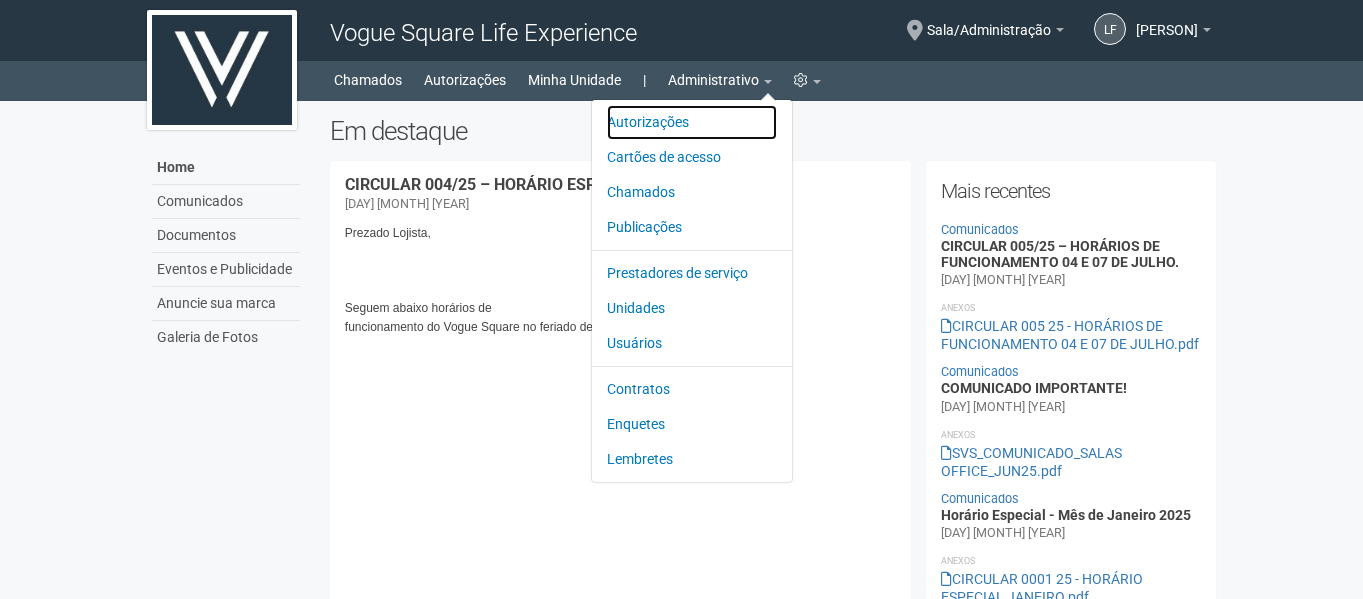 click on "Autorizações" at bounding box center (692, 122) 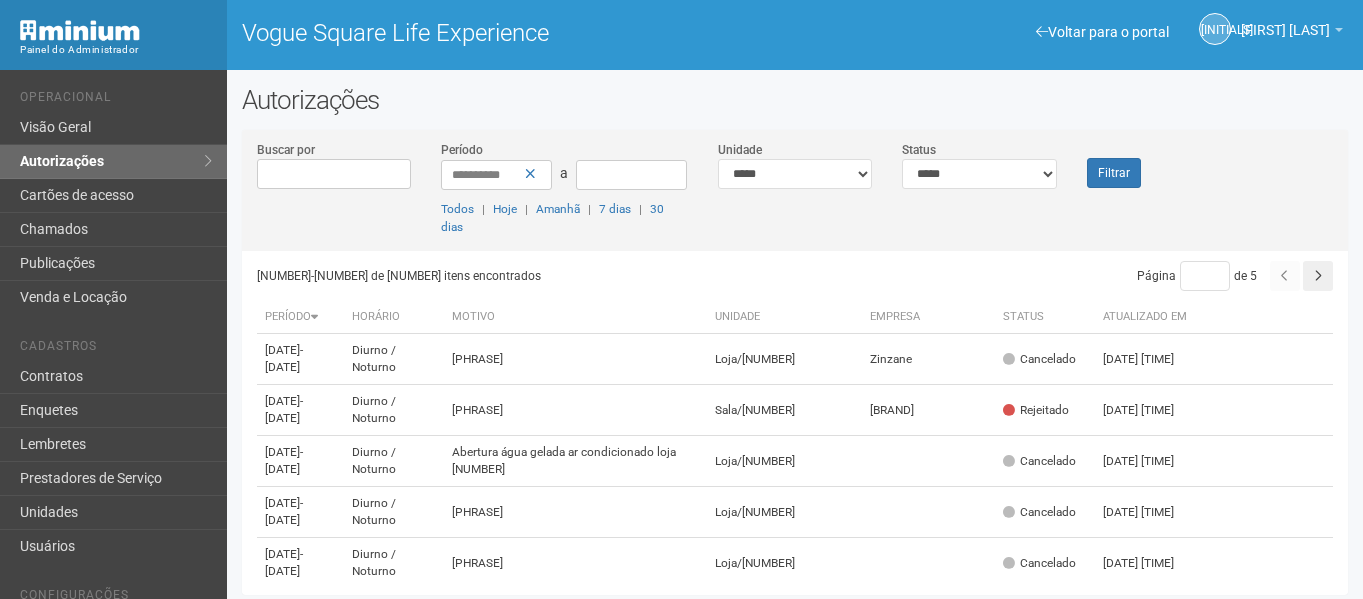 scroll, scrollTop: 0, scrollLeft: 0, axis: both 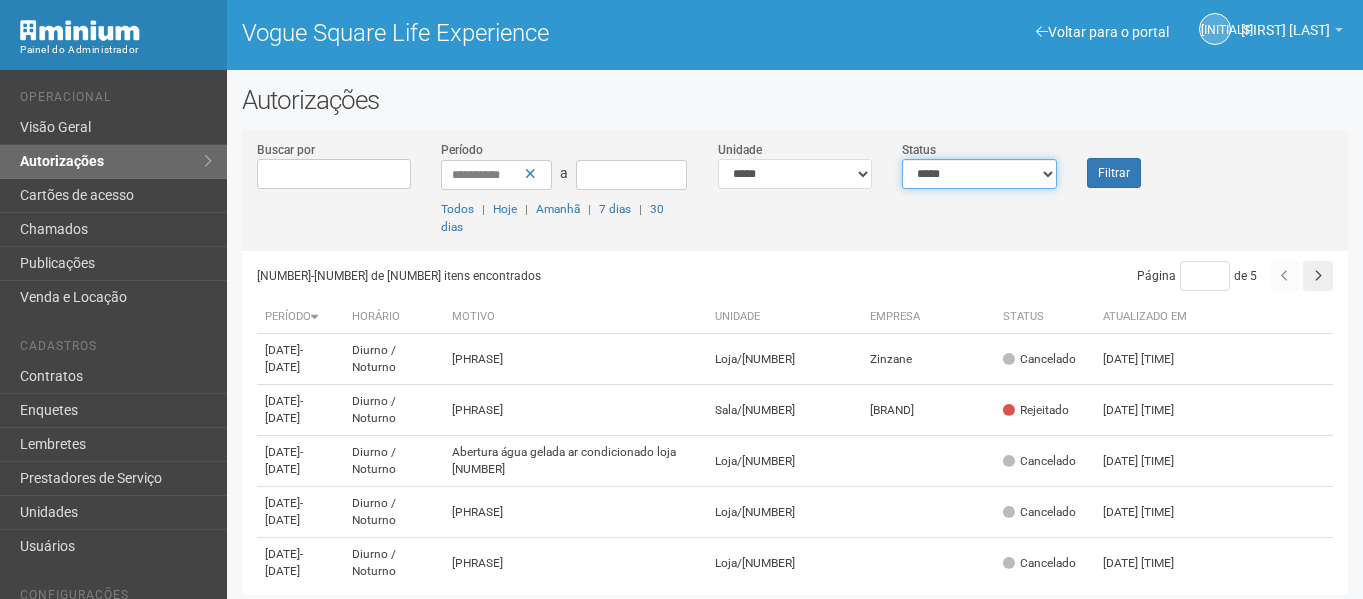 drag, startPoint x: 982, startPoint y: 170, endPoint x: 976, endPoint y: 184, distance: 15.231546 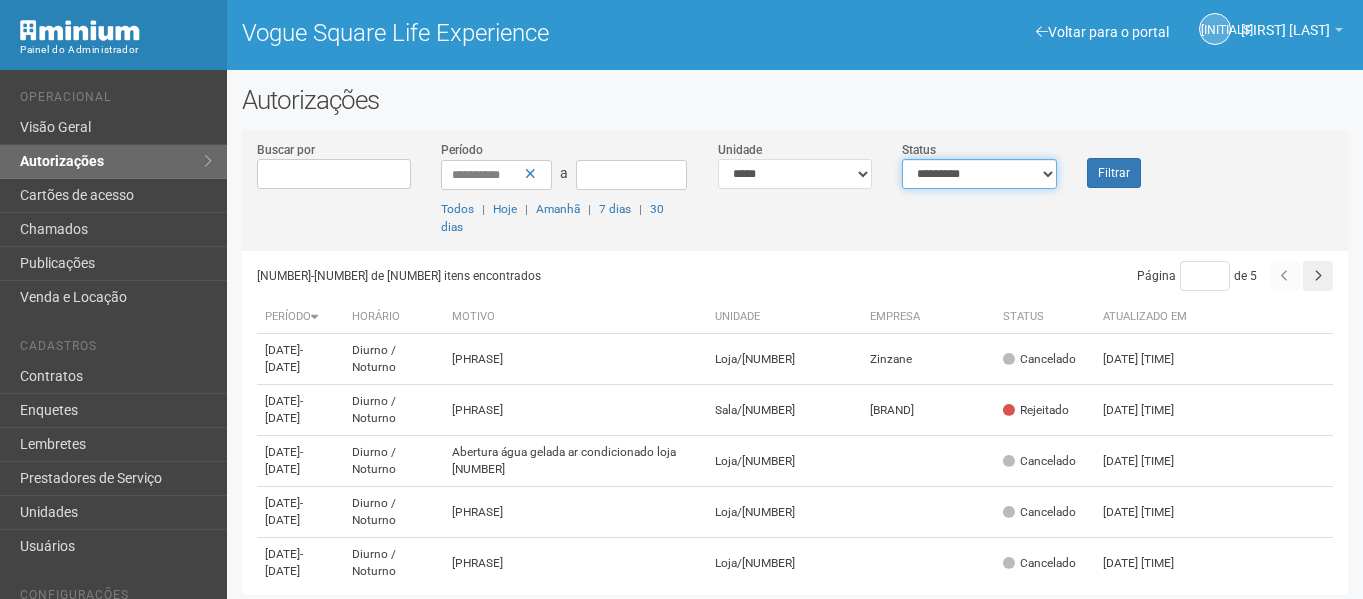 click on "[REDACTED]" at bounding box center [979, 174] 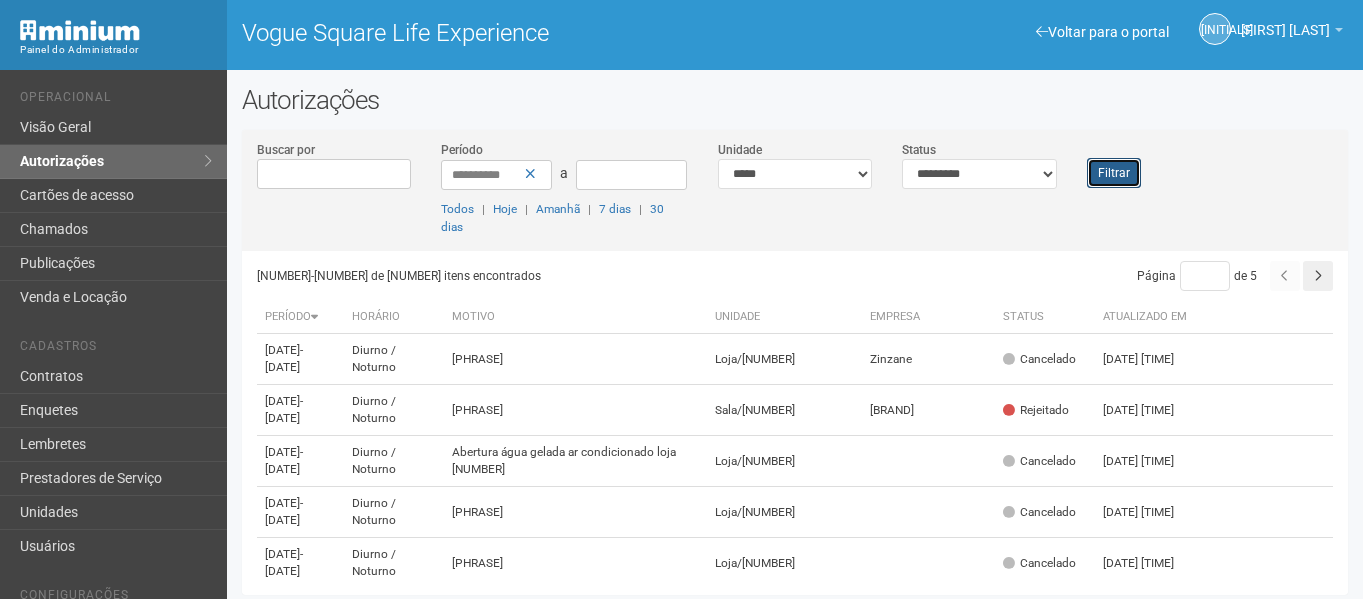 click on "Filtrar" at bounding box center [1114, 173] 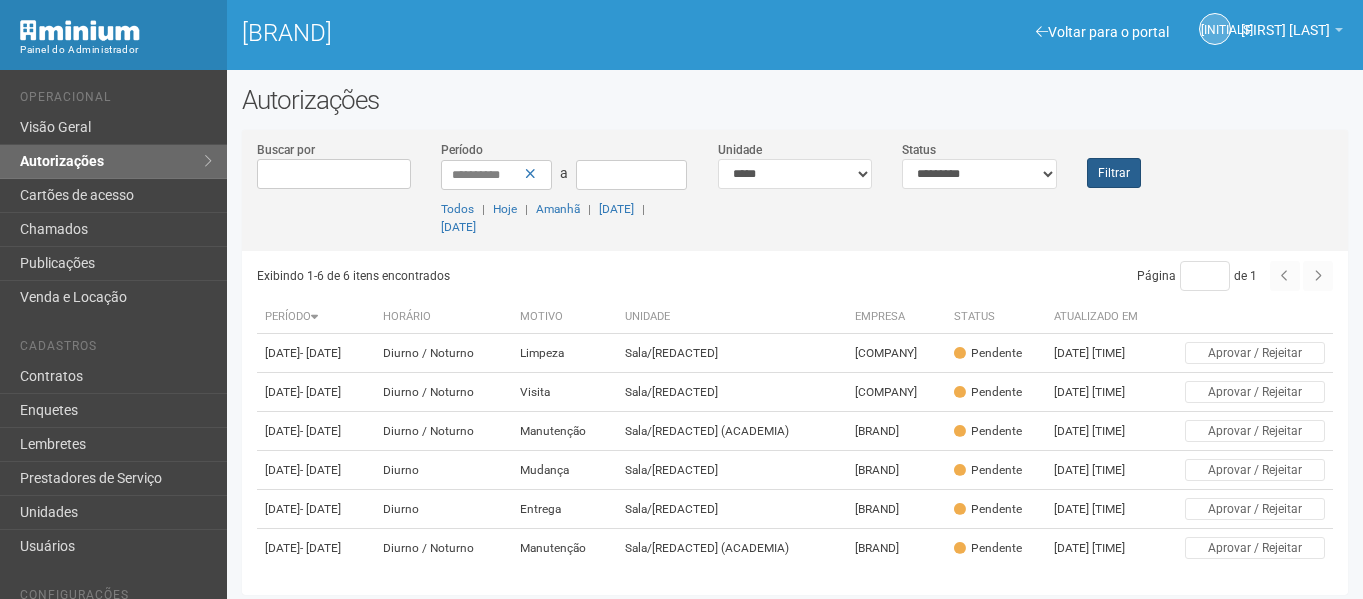 scroll, scrollTop: 0, scrollLeft: 0, axis: both 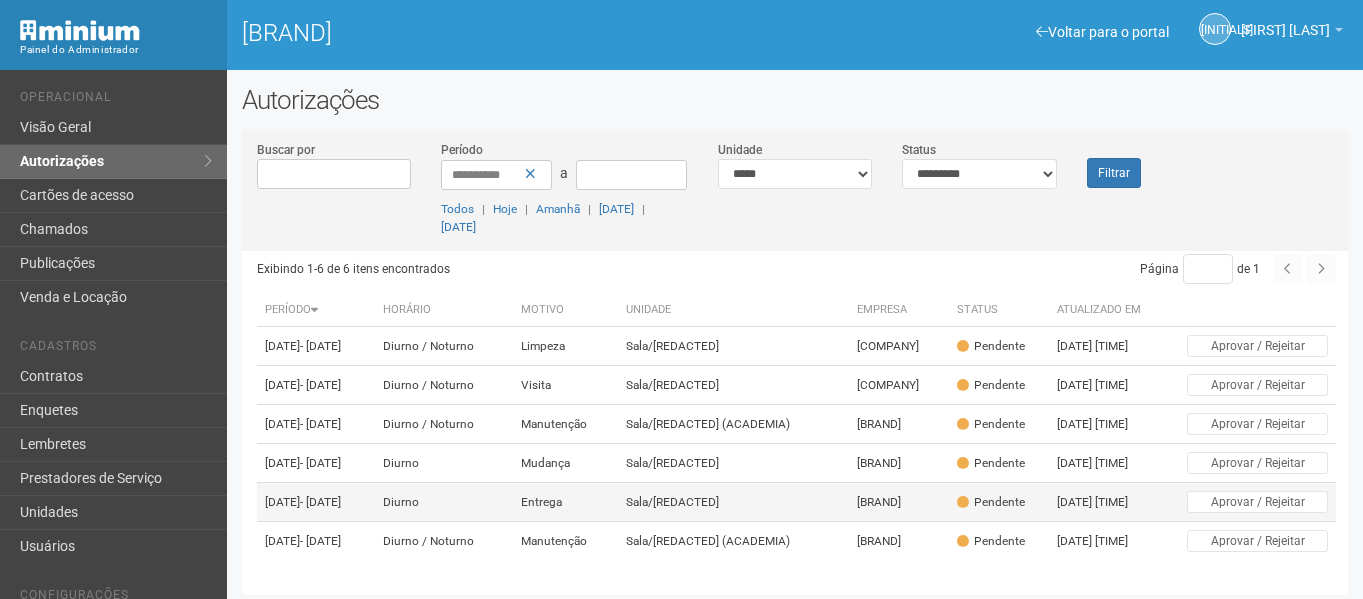 click on "Sala/419" at bounding box center (733, 346) 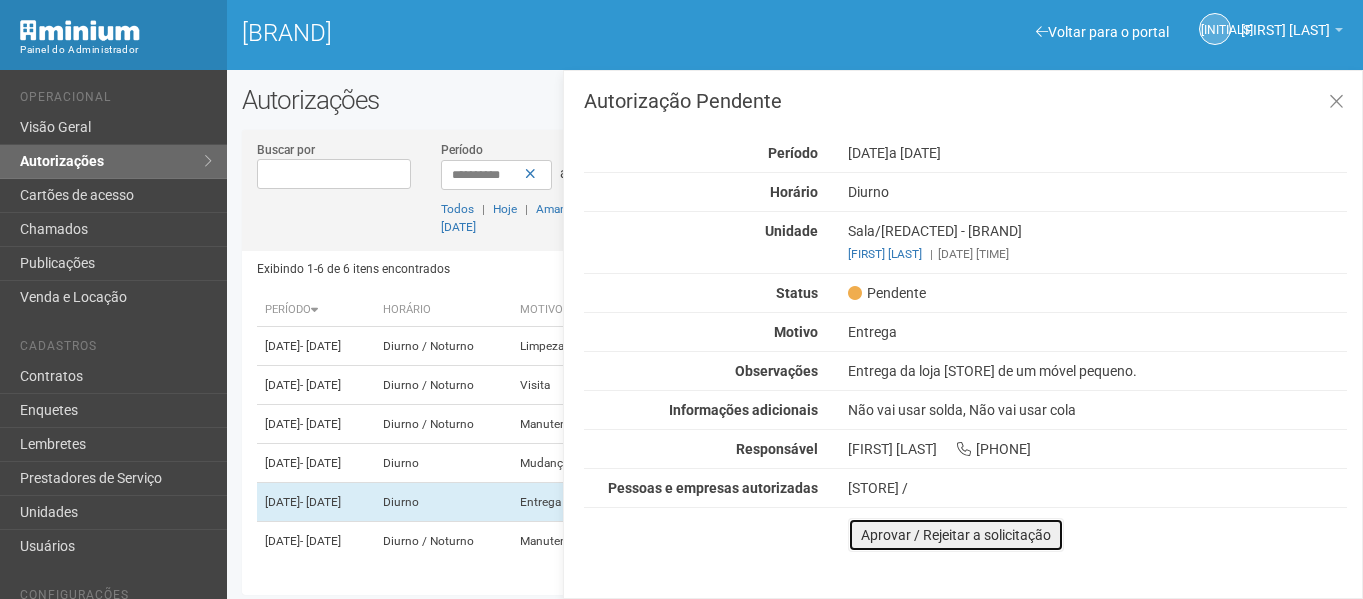 click on "Aprovar / Rejeitar a solicitação" at bounding box center [956, 535] 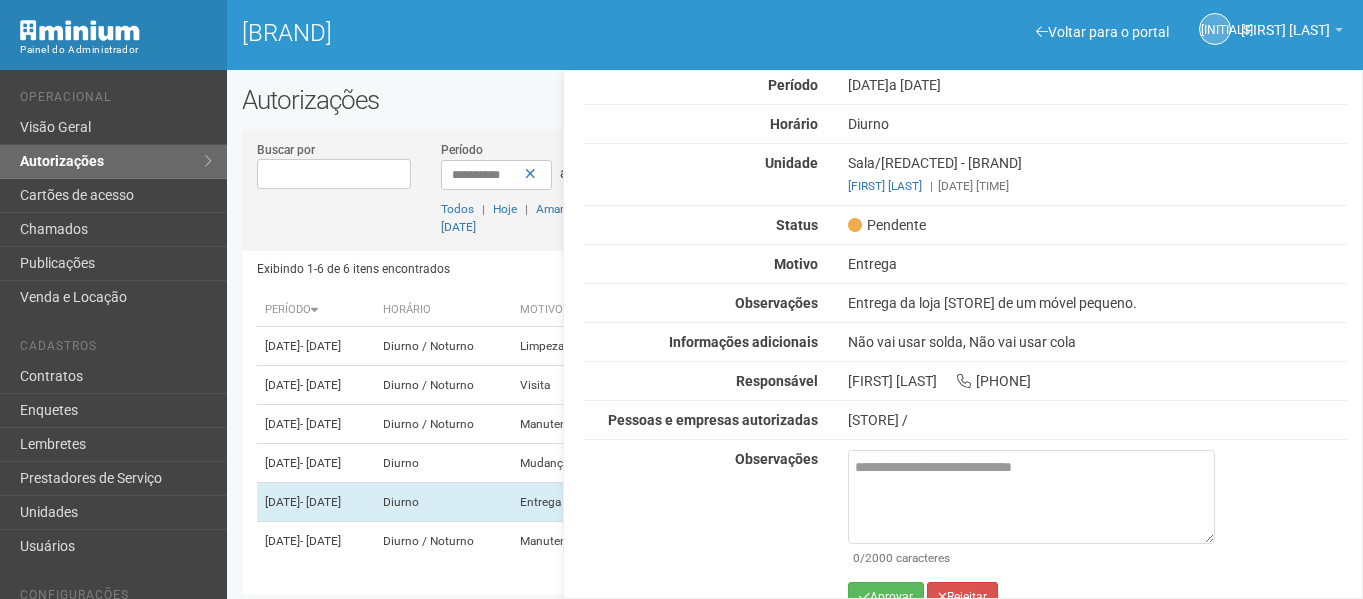 scroll, scrollTop: 97, scrollLeft: 0, axis: vertical 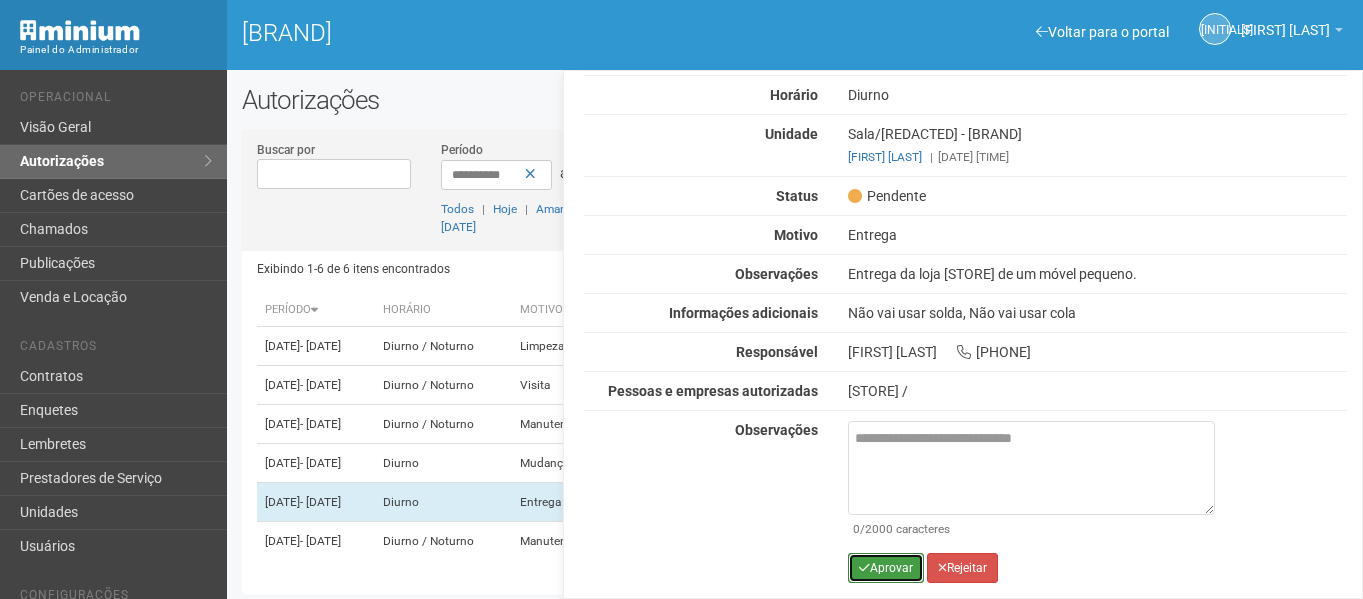 click on "Aprovar" at bounding box center [886, 568] 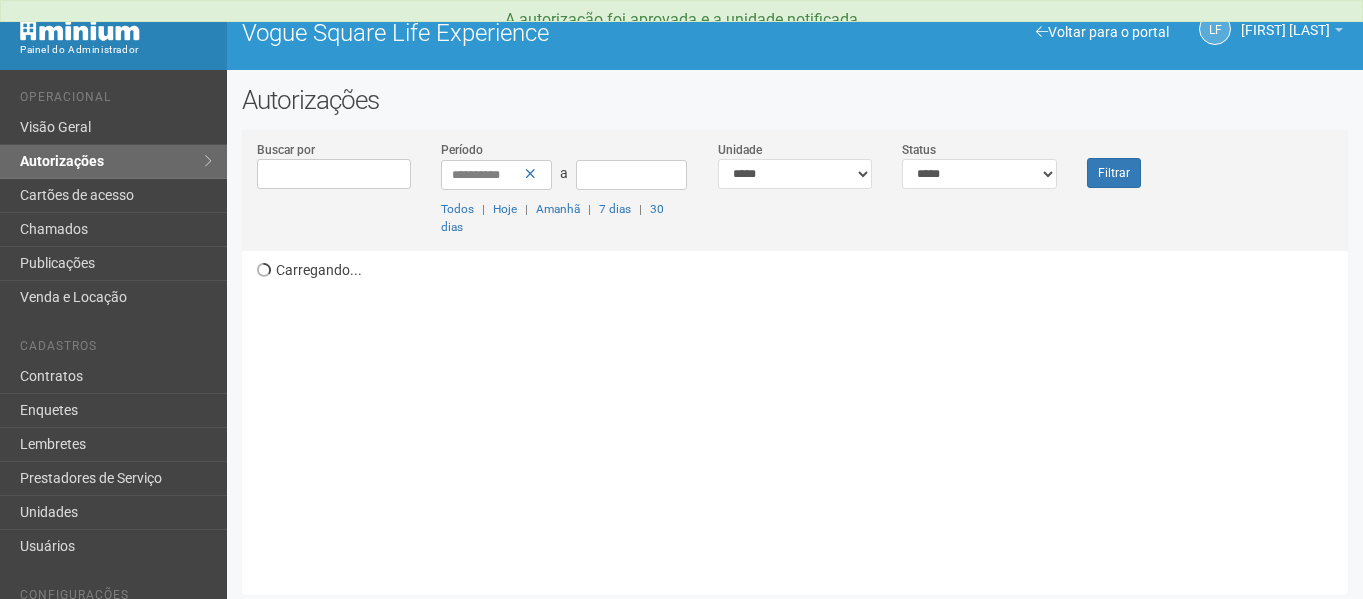 scroll, scrollTop: 0, scrollLeft: 0, axis: both 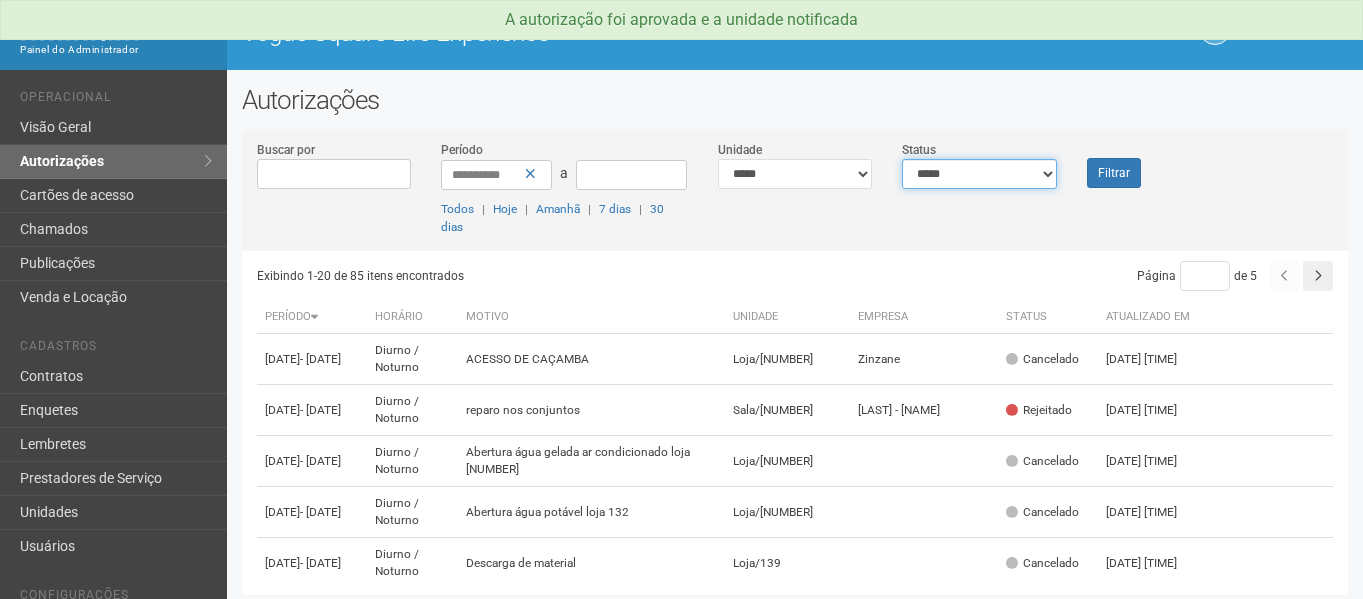drag, startPoint x: 983, startPoint y: 179, endPoint x: 975, endPoint y: 187, distance: 11.313708 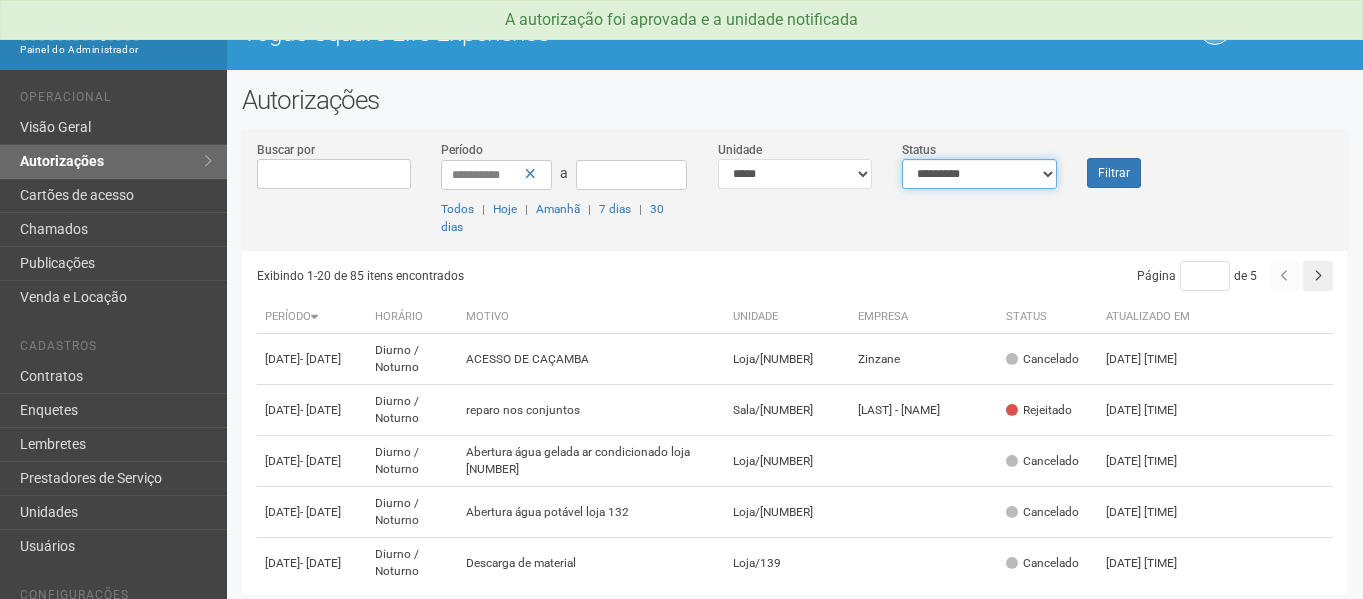 click on "[REDACTED]" at bounding box center (979, 174) 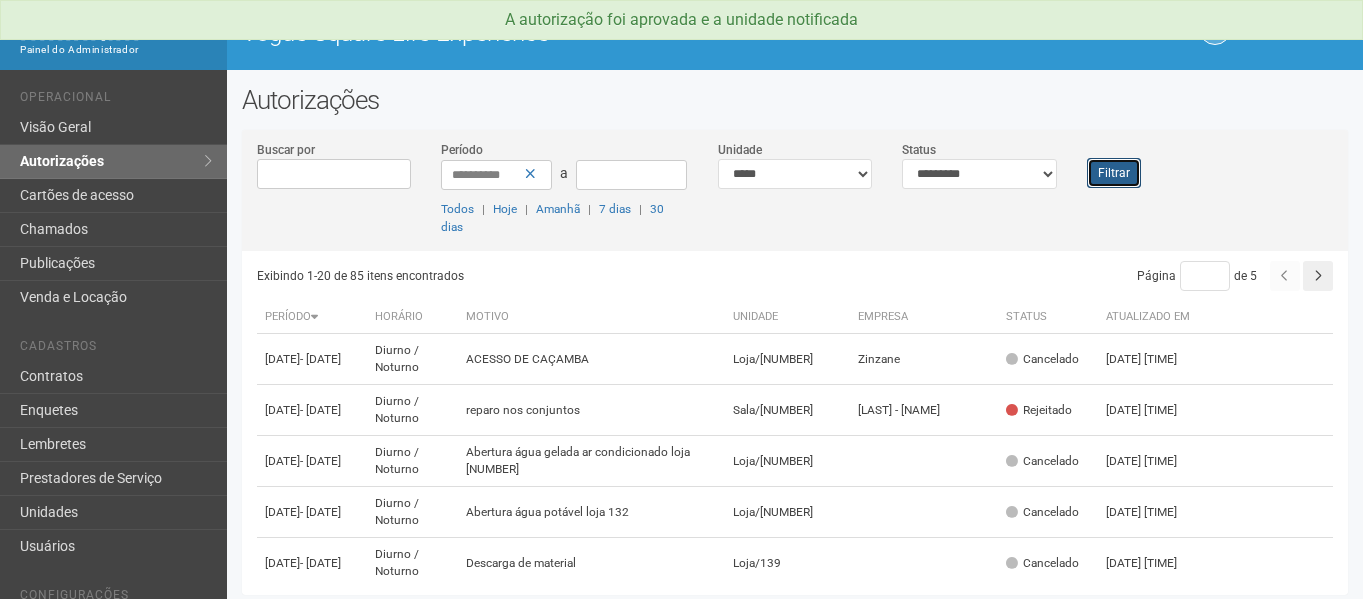 click on "Filtrar" at bounding box center [1114, 173] 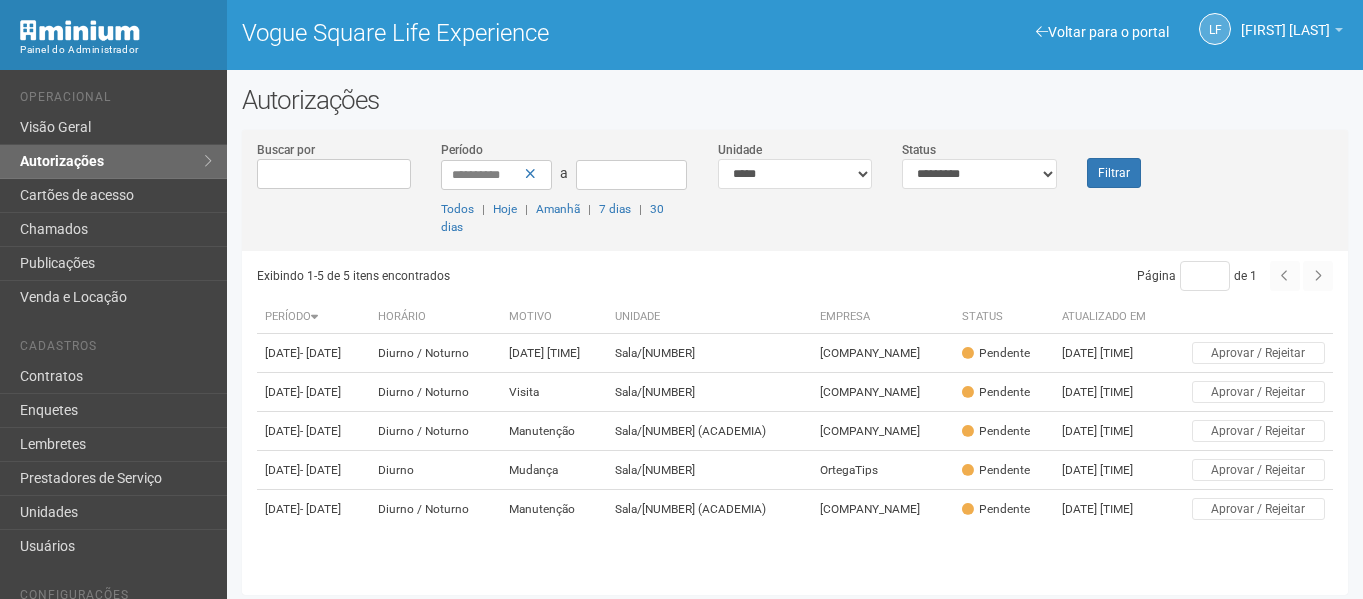 scroll, scrollTop: 0, scrollLeft: 0, axis: both 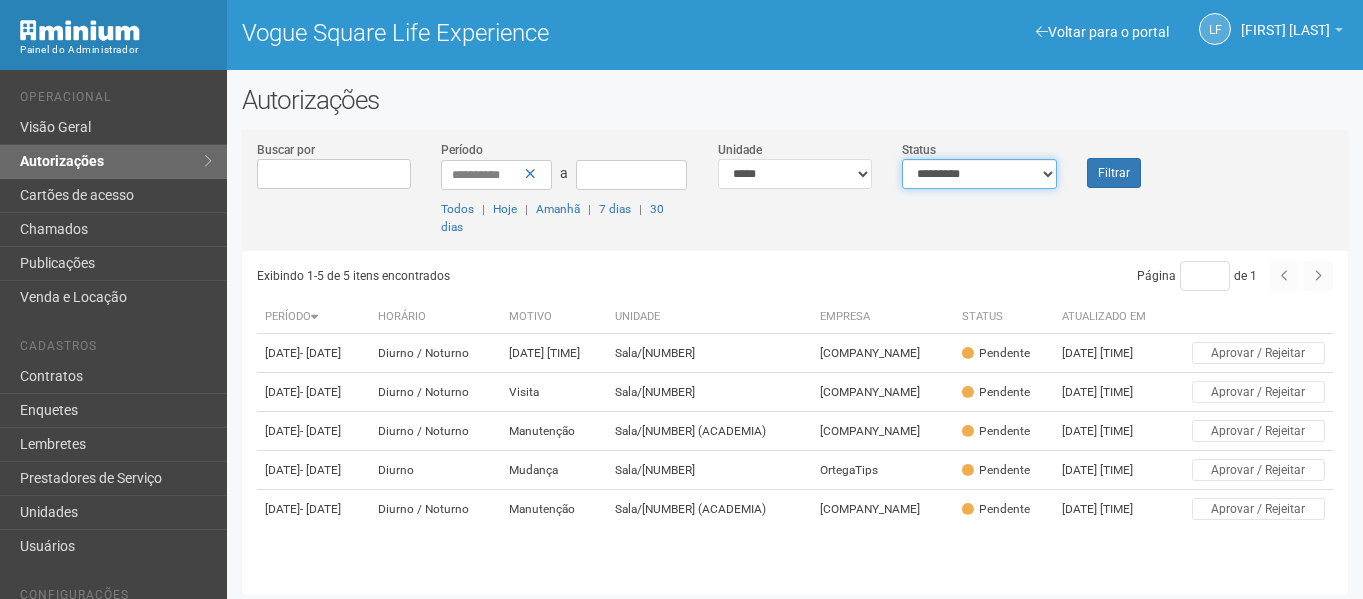 click on "[MASKED_DATA]" at bounding box center [979, 174] 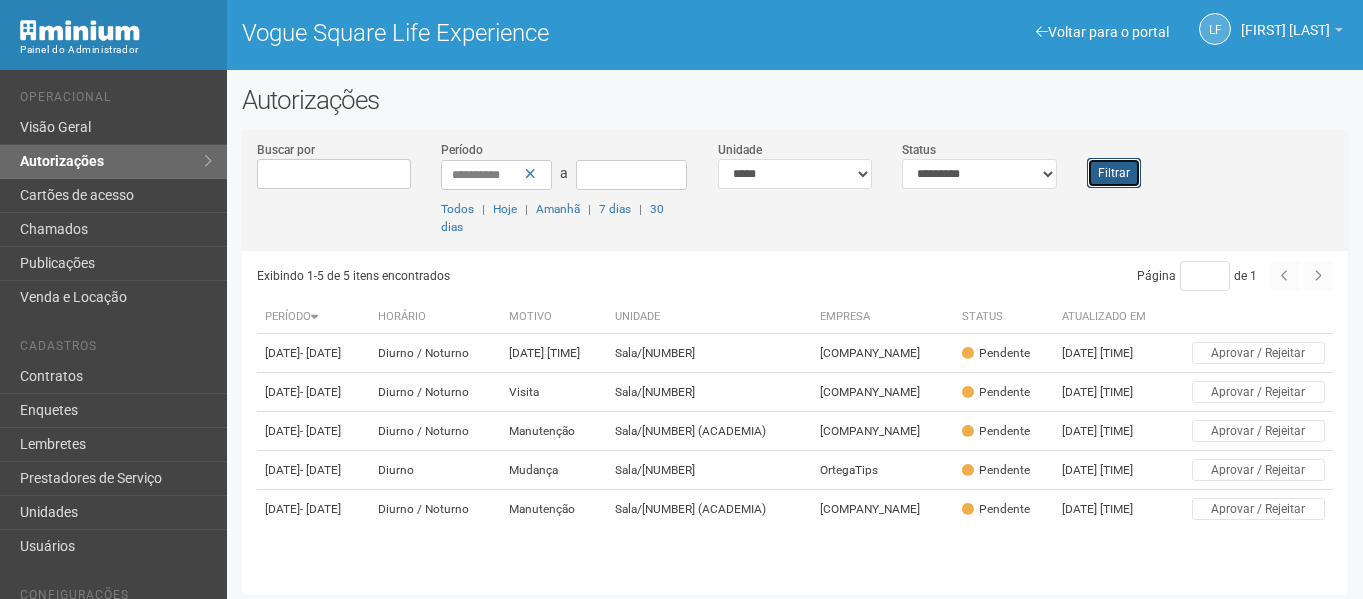 click on "Filtrar" at bounding box center (1114, 173) 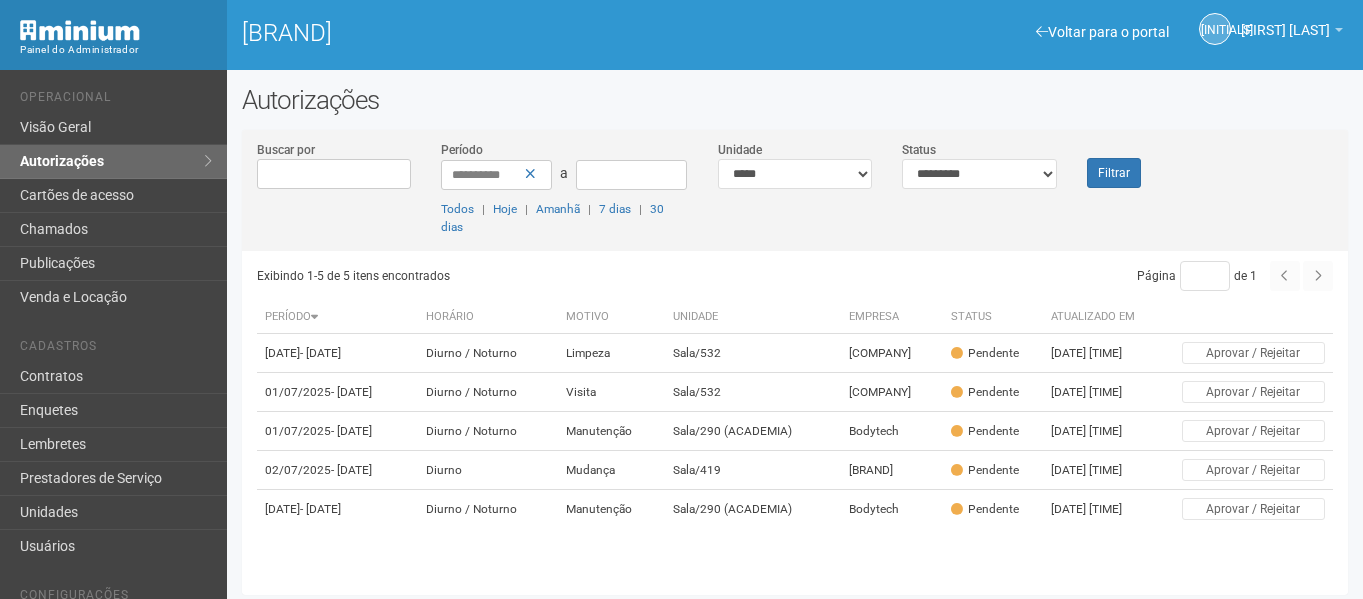 scroll, scrollTop: 0, scrollLeft: 0, axis: both 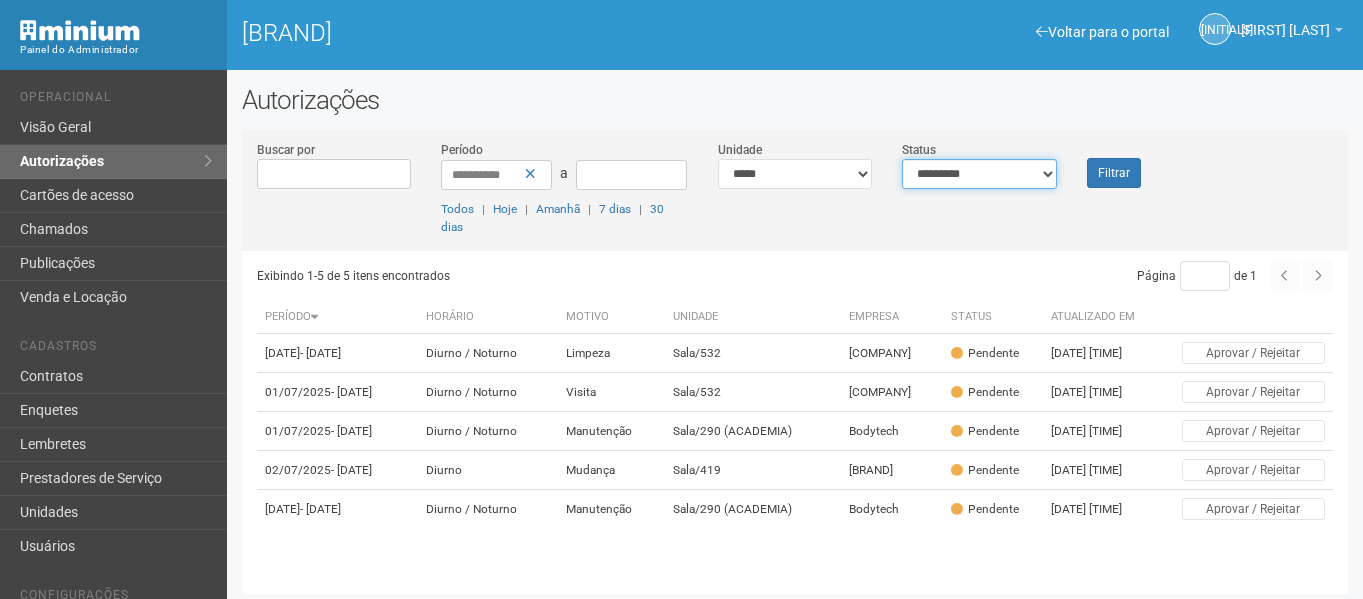 click on "**********" at bounding box center [979, 174] 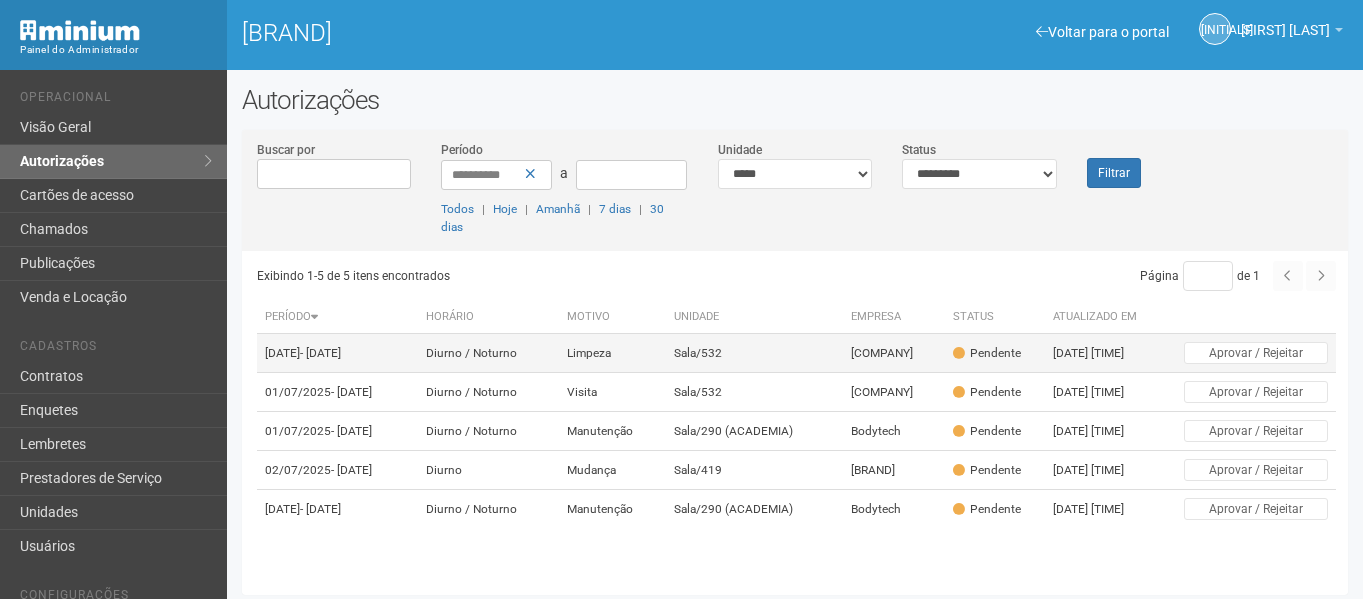 click on "Sala/532" at bounding box center (754, 353) 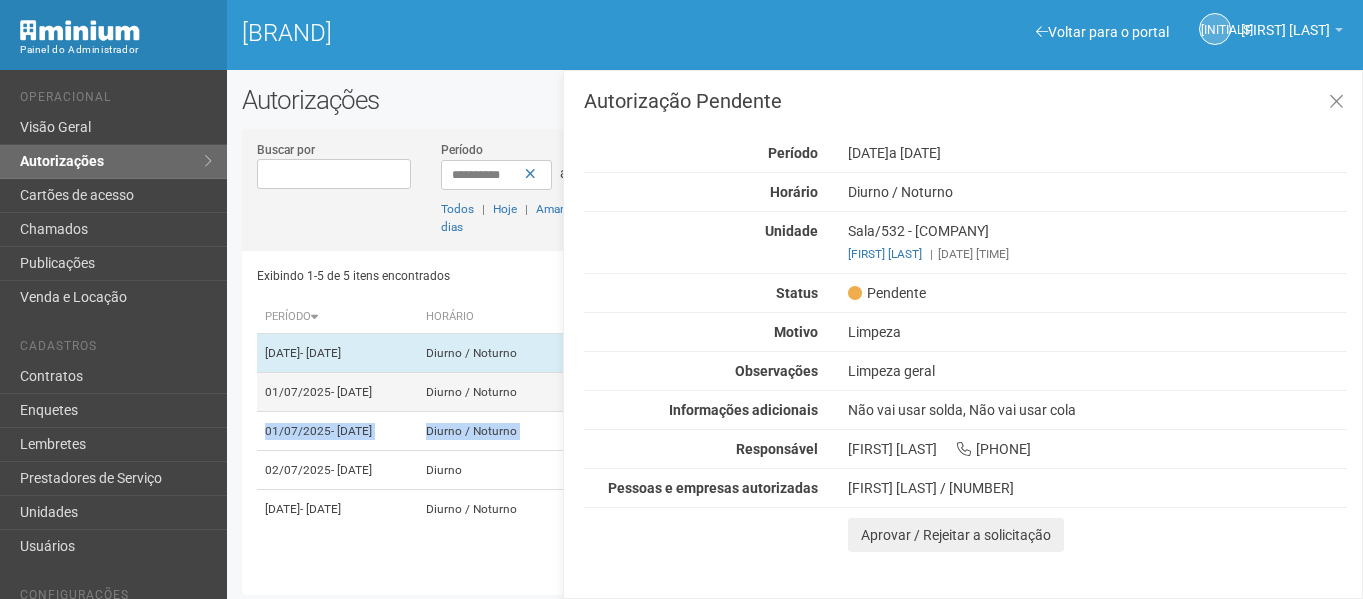 drag, startPoint x: 519, startPoint y: 432, endPoint x: 512, endPoint y: 422, distance: 12.206555 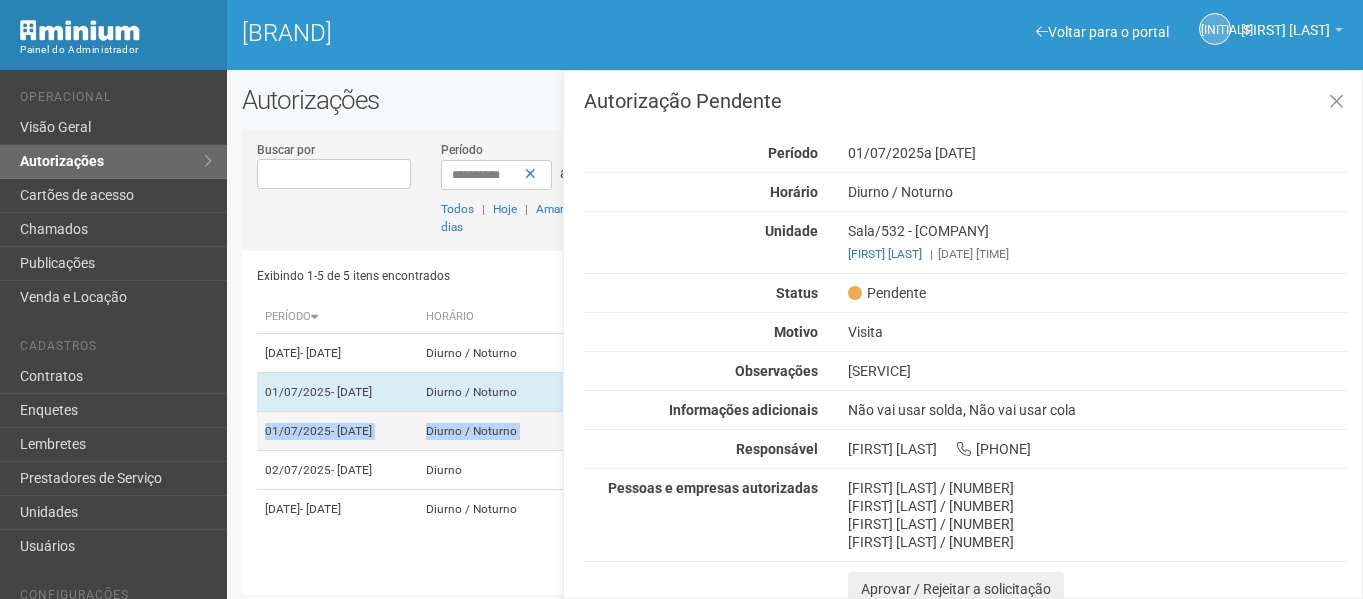 click on "Diurno / Noturno" at bounding box center [488, 353] 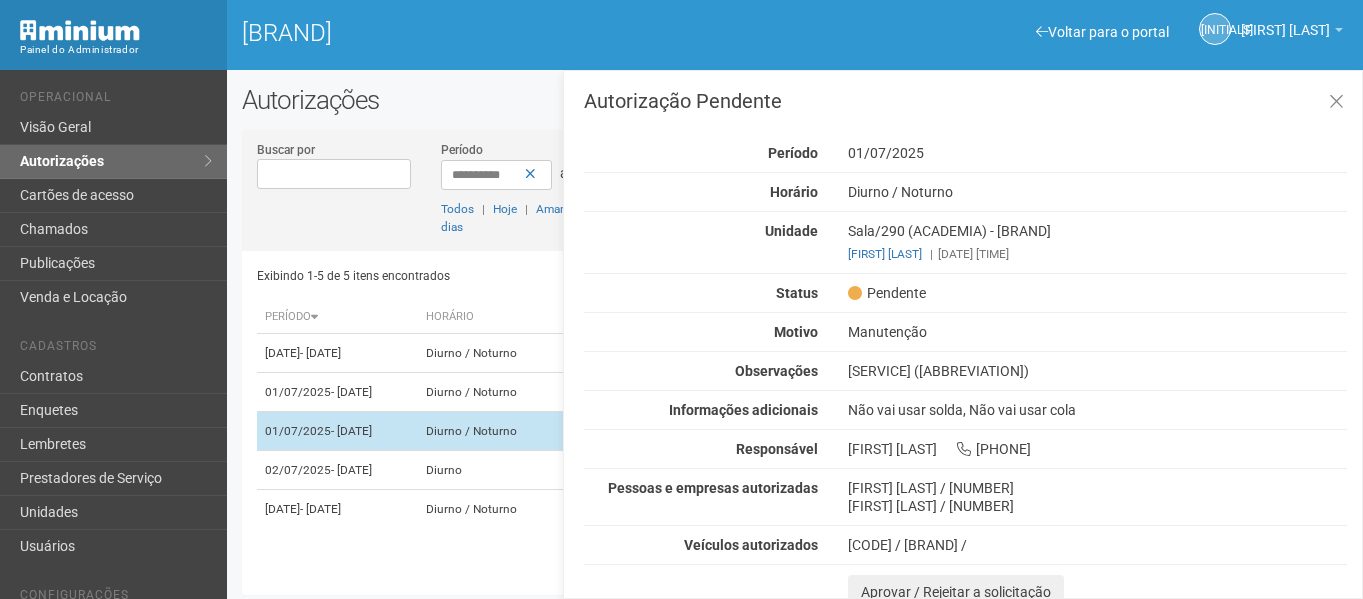 scroll, scrollTop: 29, scrollLeft: 0, axis: vertical 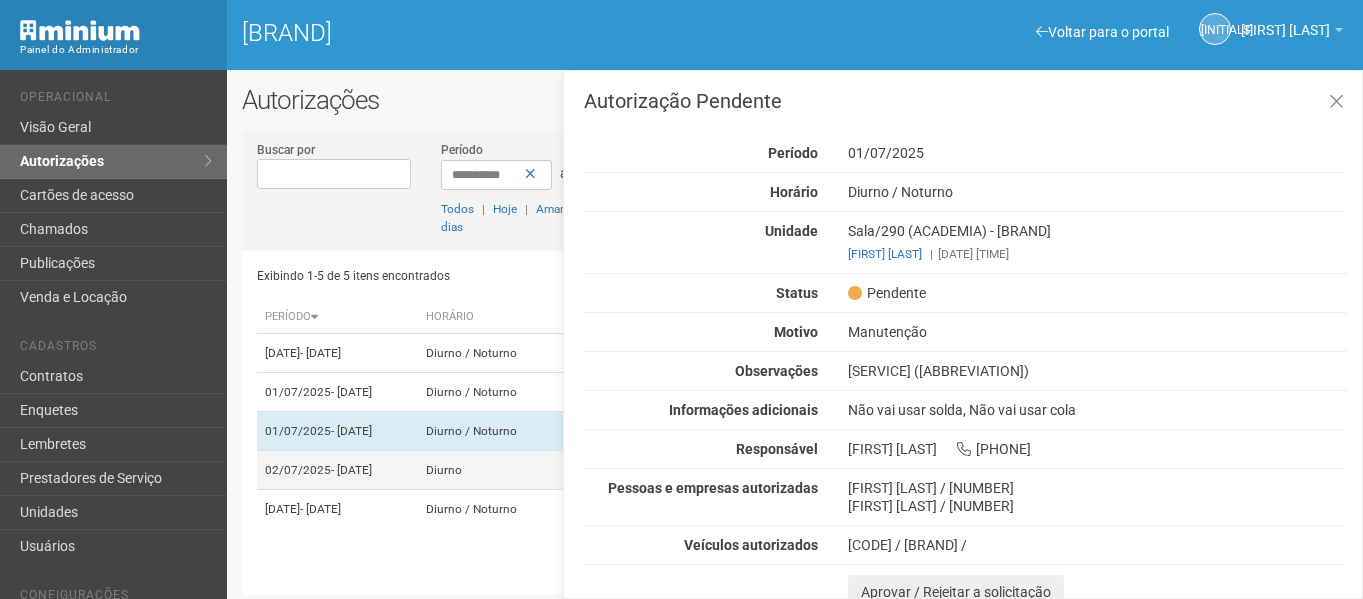 click on "Diurno" at bounding box center (488, 353) 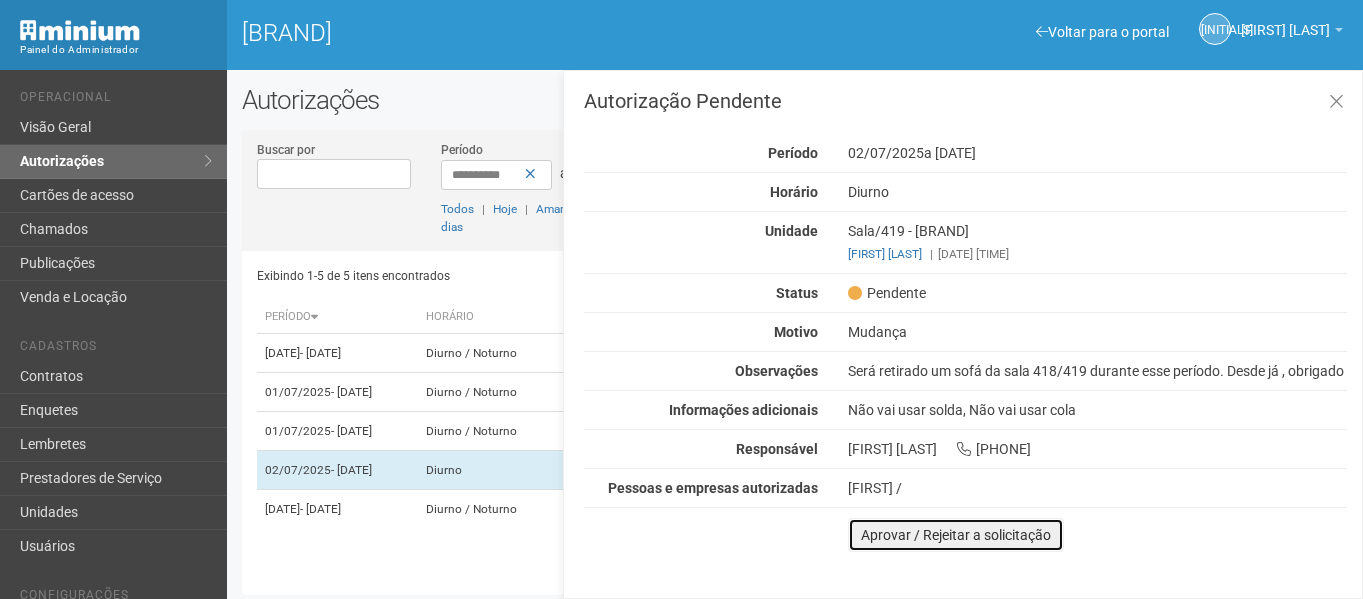 click on "Aprovar / Rejeitar a solicitação" at bounding box center (956, 535) 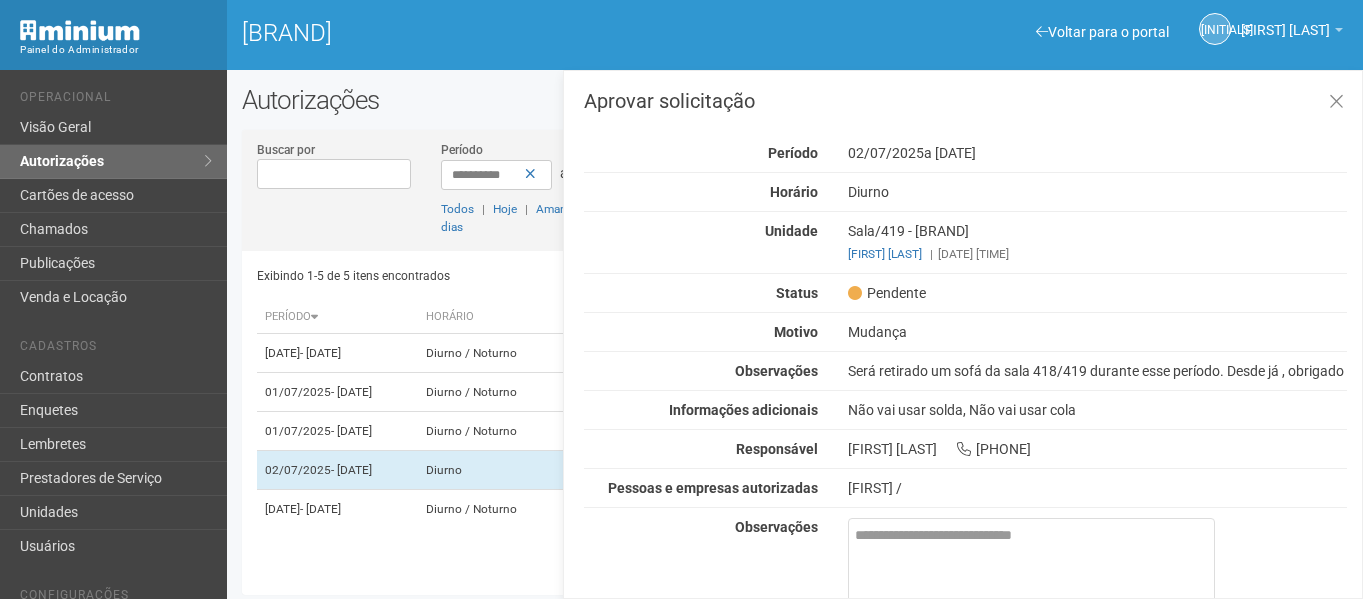 scroll, scrollTop: 115, scrollLeft: 0, axis: vertical 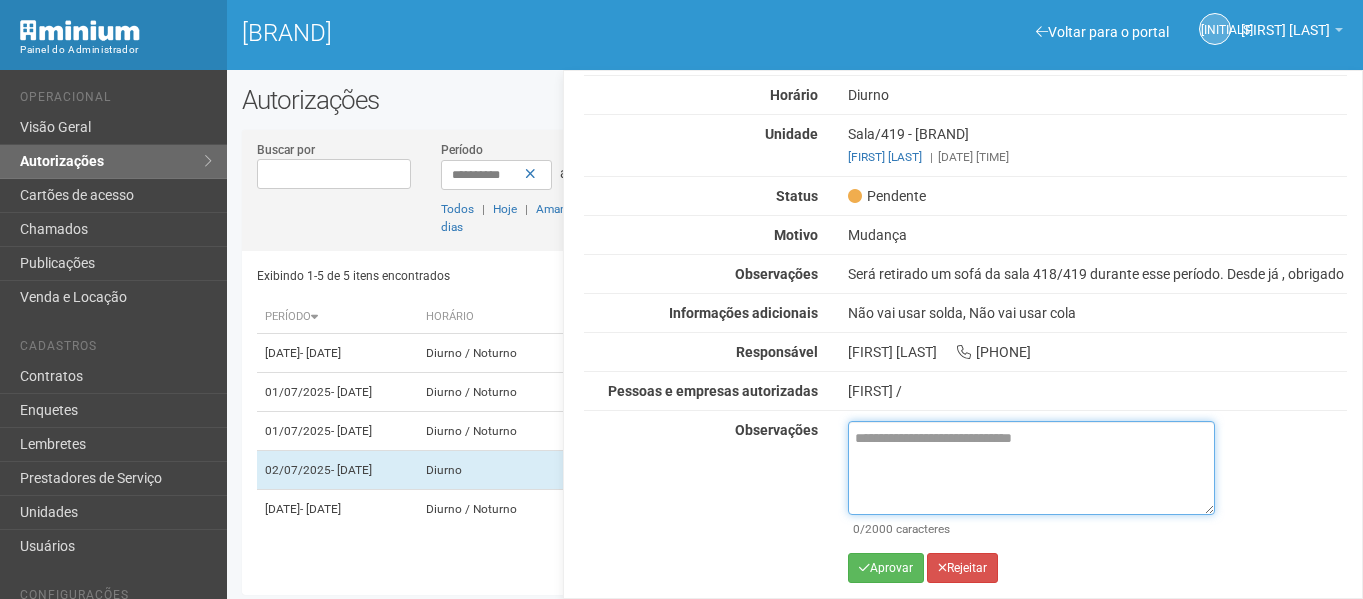 click at bounding box center [1031, 468] 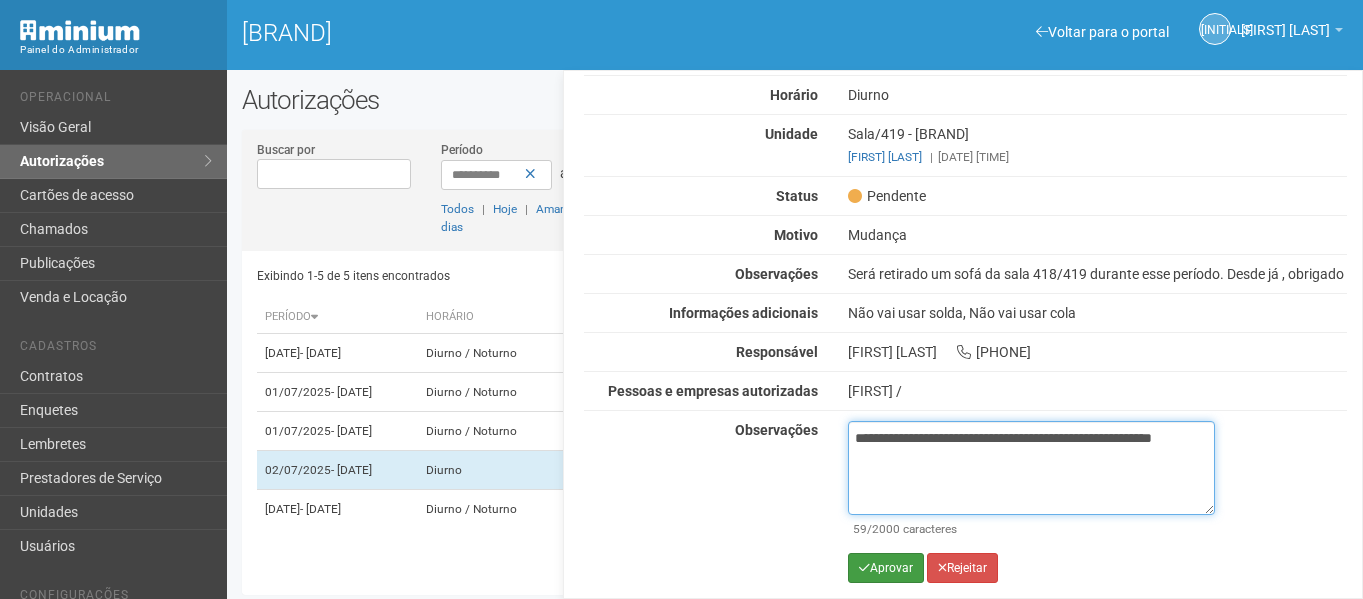 type on "**********" 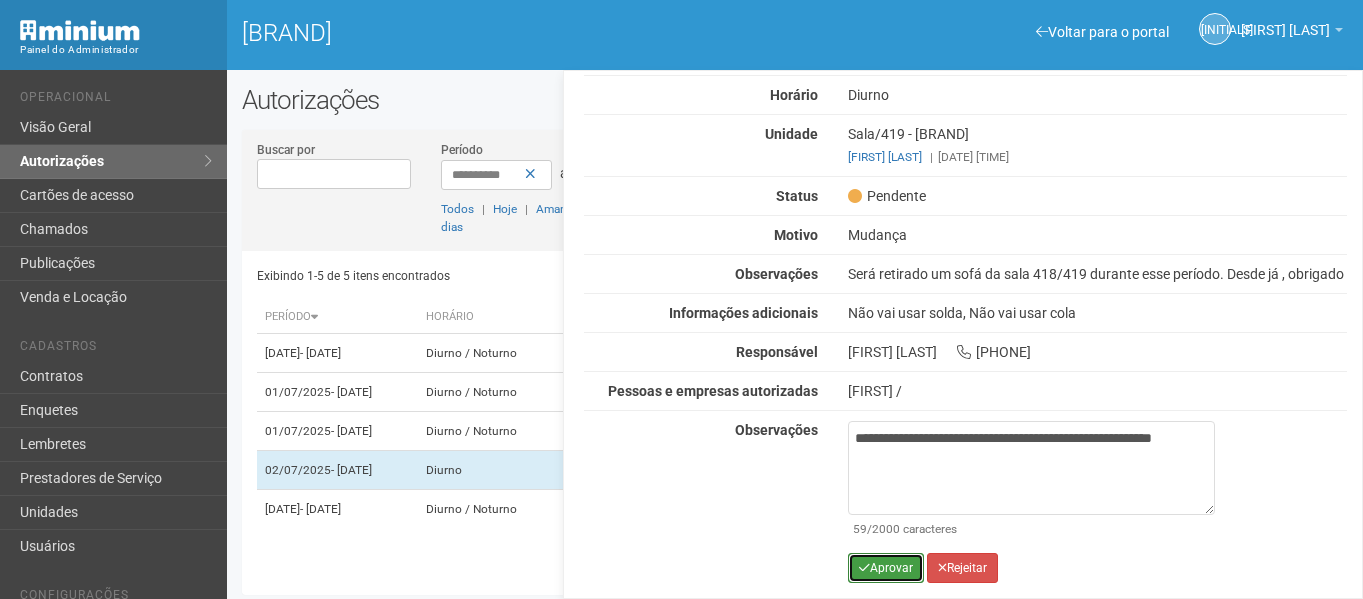 click at bounding box center [864, 568] 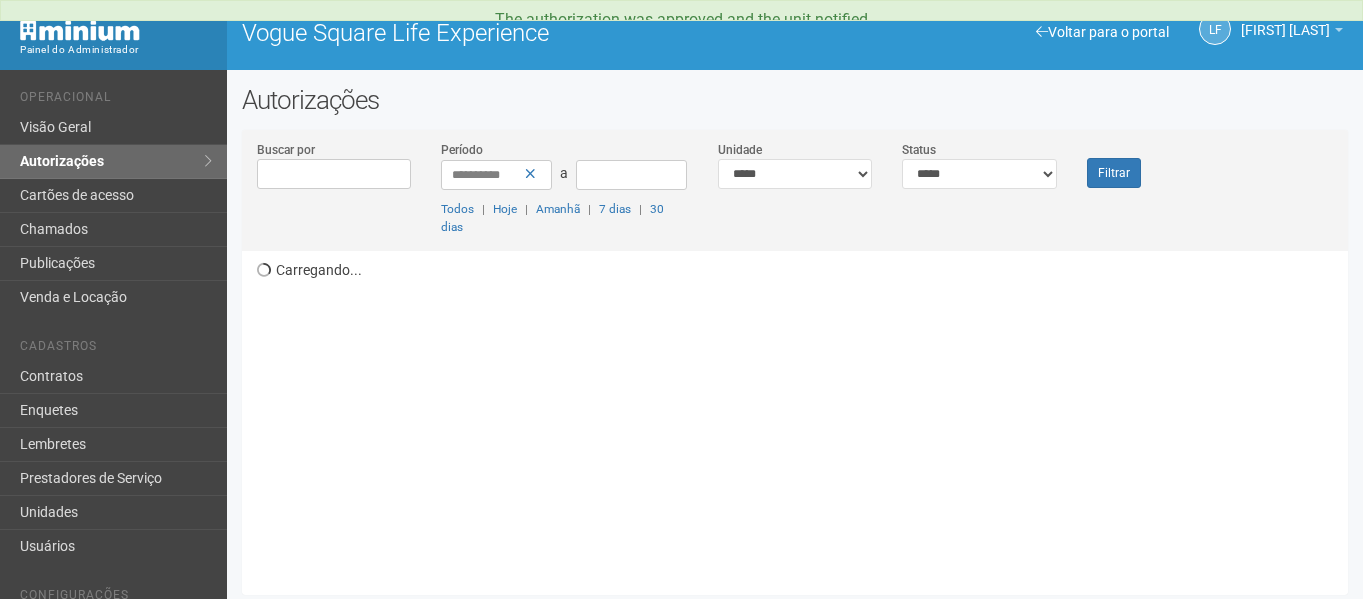 scroll, scrollTop: 0, scrollLeft: 0, axis: both 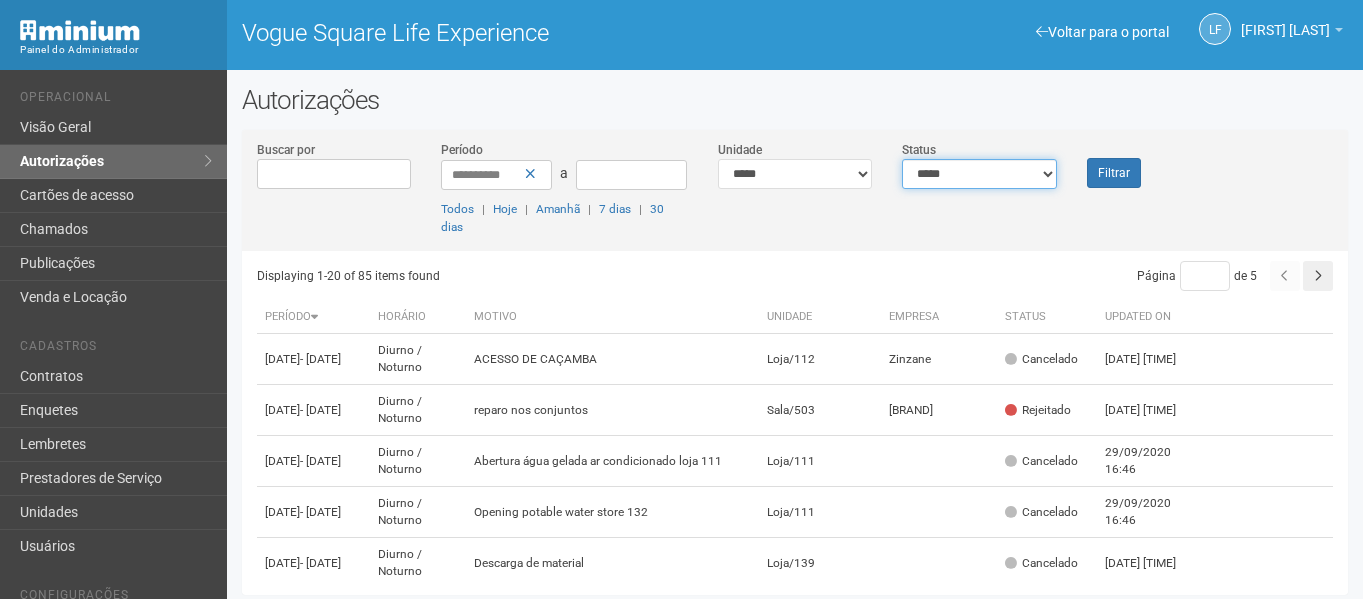 drag, startPoint x: 973, startPoint y: 170, endPoint x: 965, endPoint y: 186, distance: 17.888544 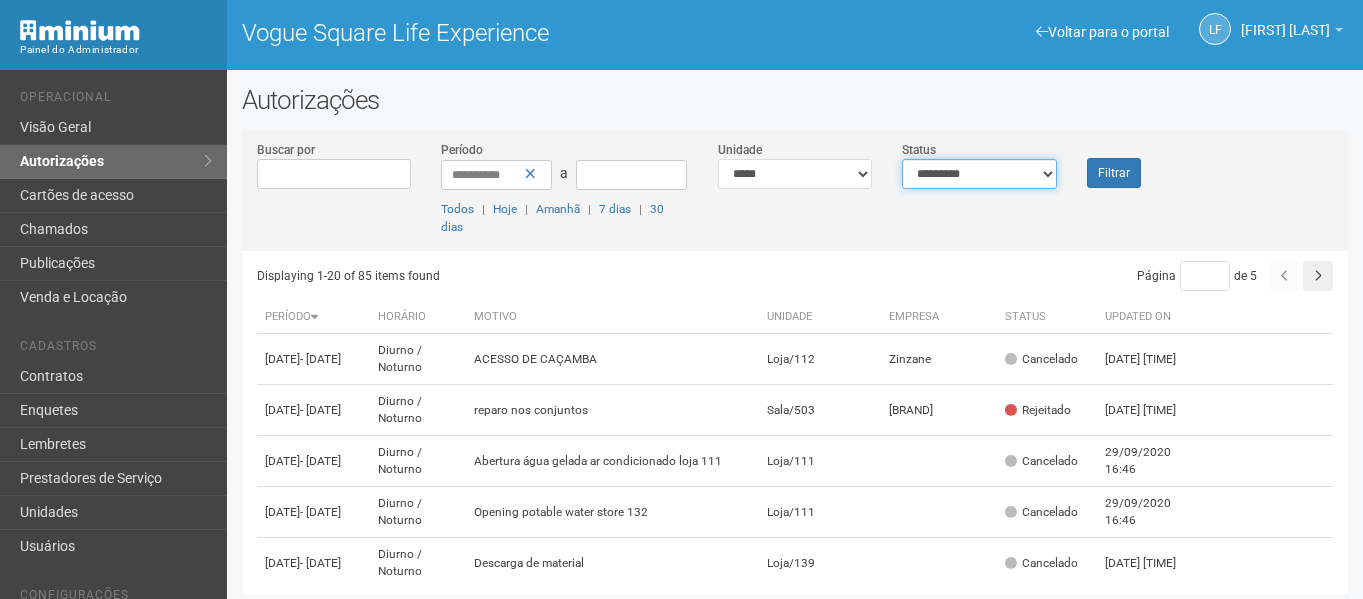 click on "**********" at bounding box center (979, 174) 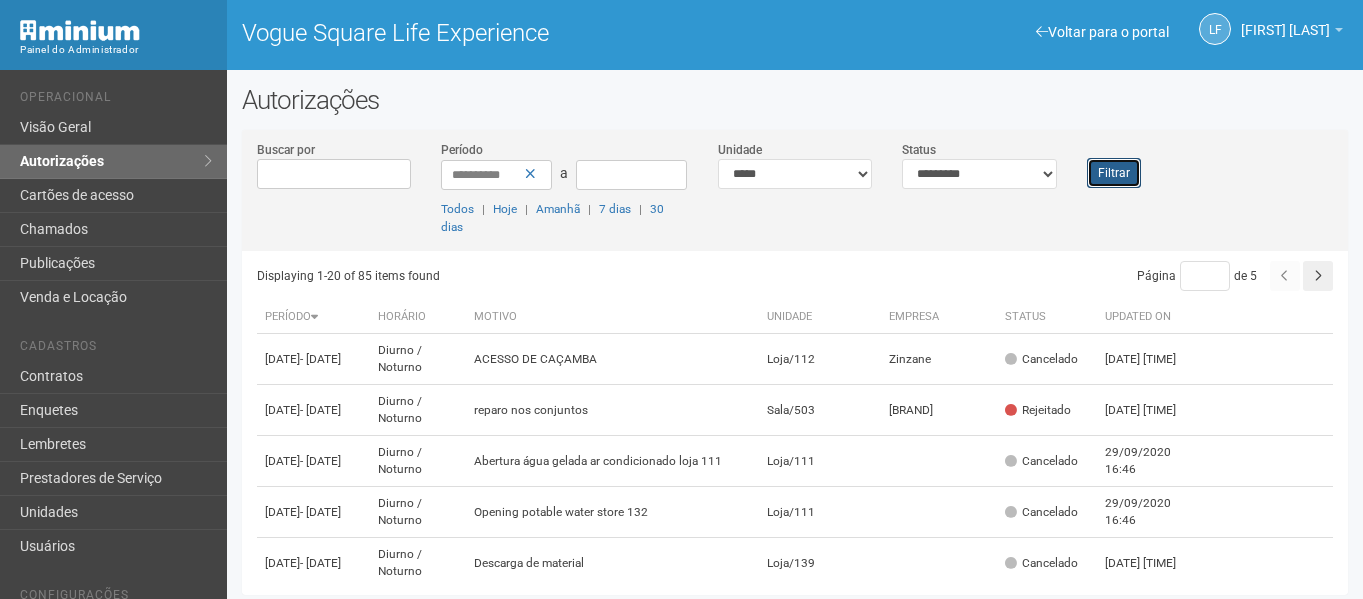click on "Filtrar" at bounding box center (1114, 173) 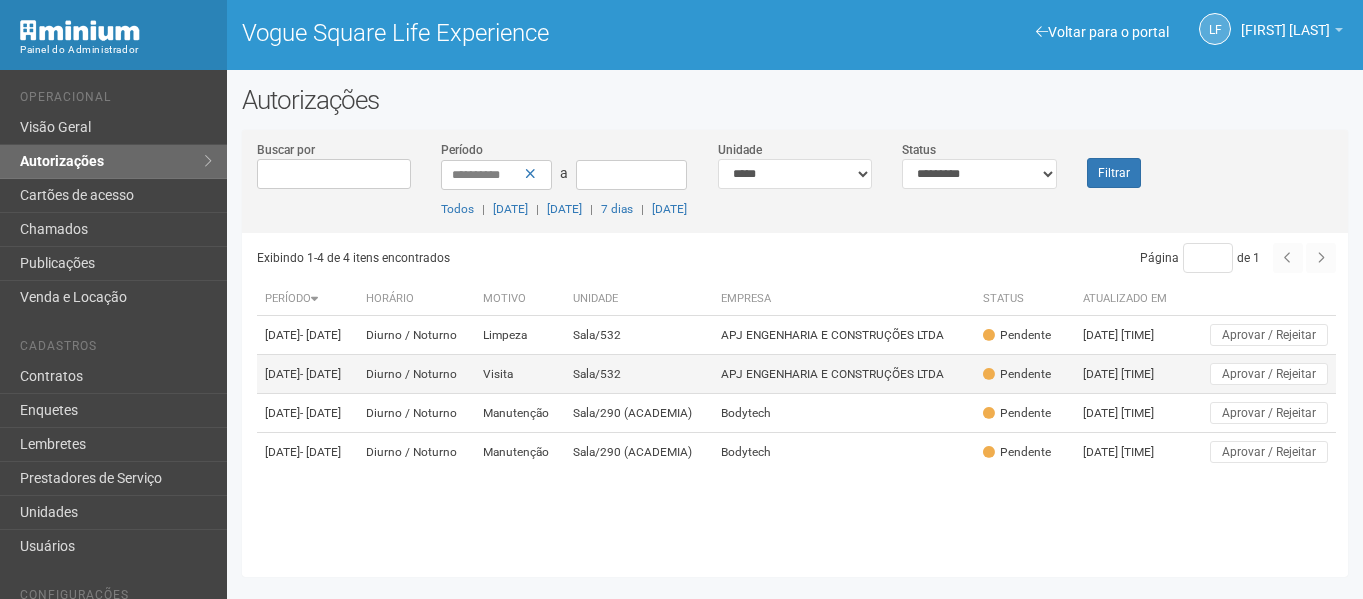 scroll, scrollTop: 0, scrollLeft: 0, axis: both 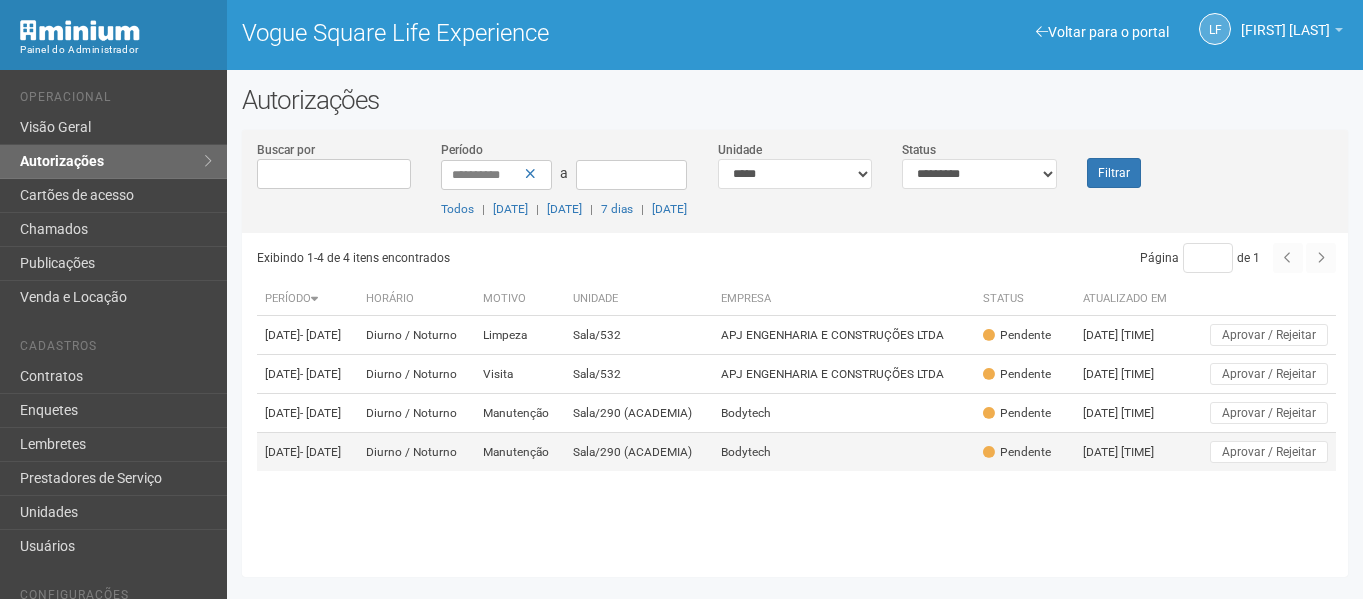 click on "Sala/290 (ACADEMIA)" at bounding box center (639, 335) 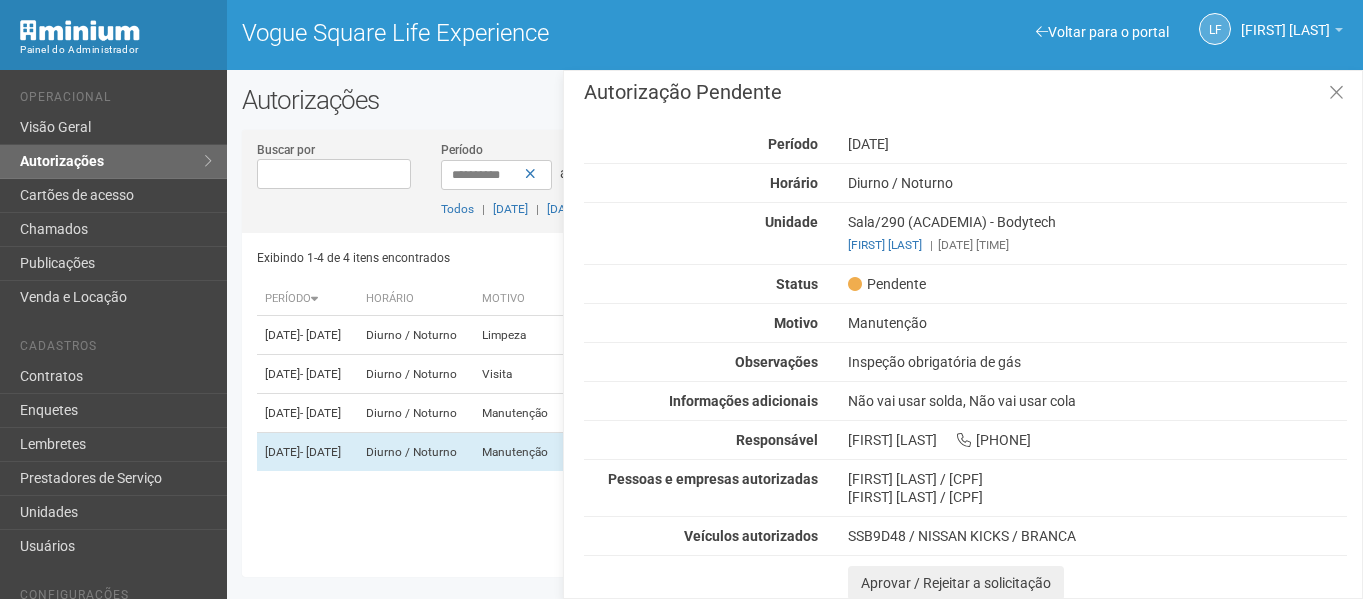 scroll, scrollTop: 11, scrollLeft: 0, axis: vertical 